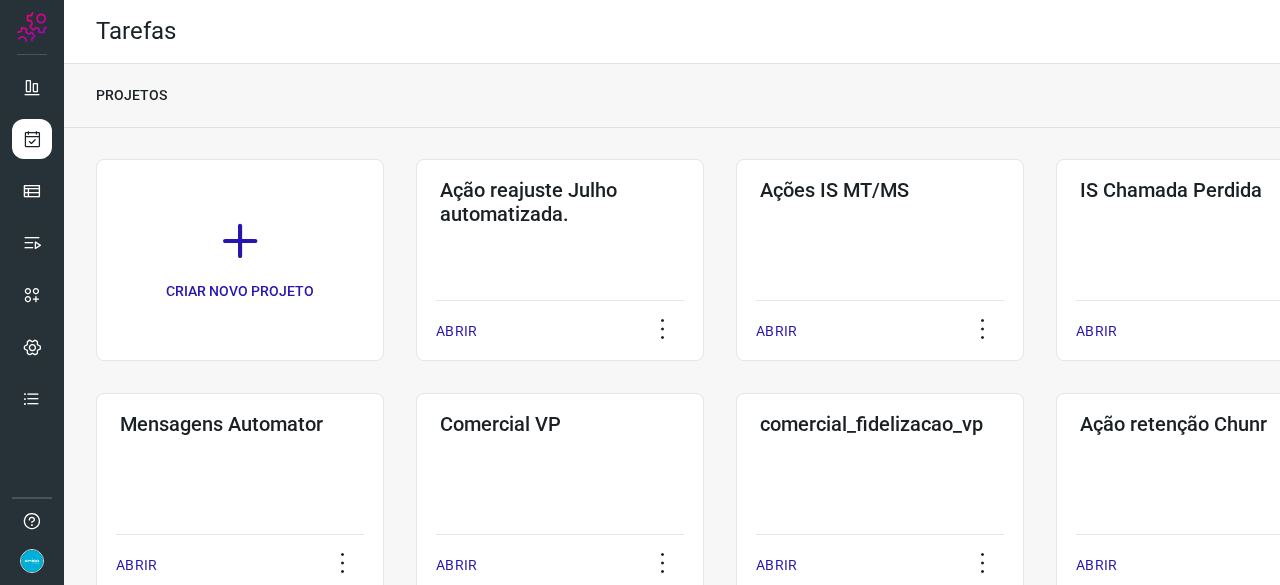scroll, scrollTop: 0, scrollLeft: 0, axis: both 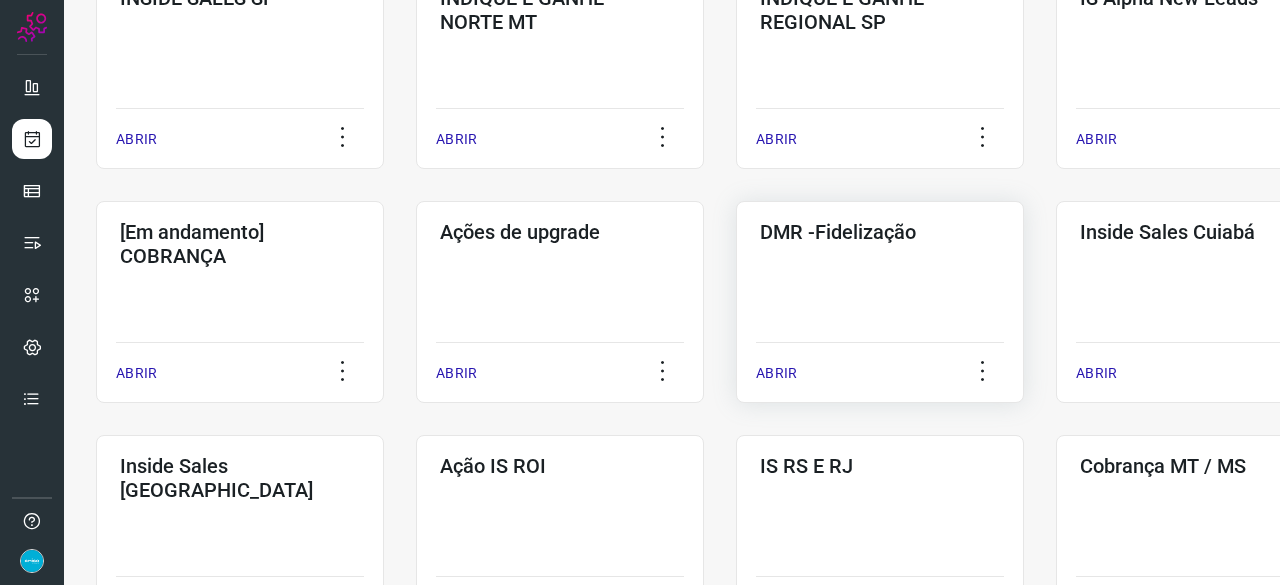 click on "ABRIR" at bounding box center [776, 373] 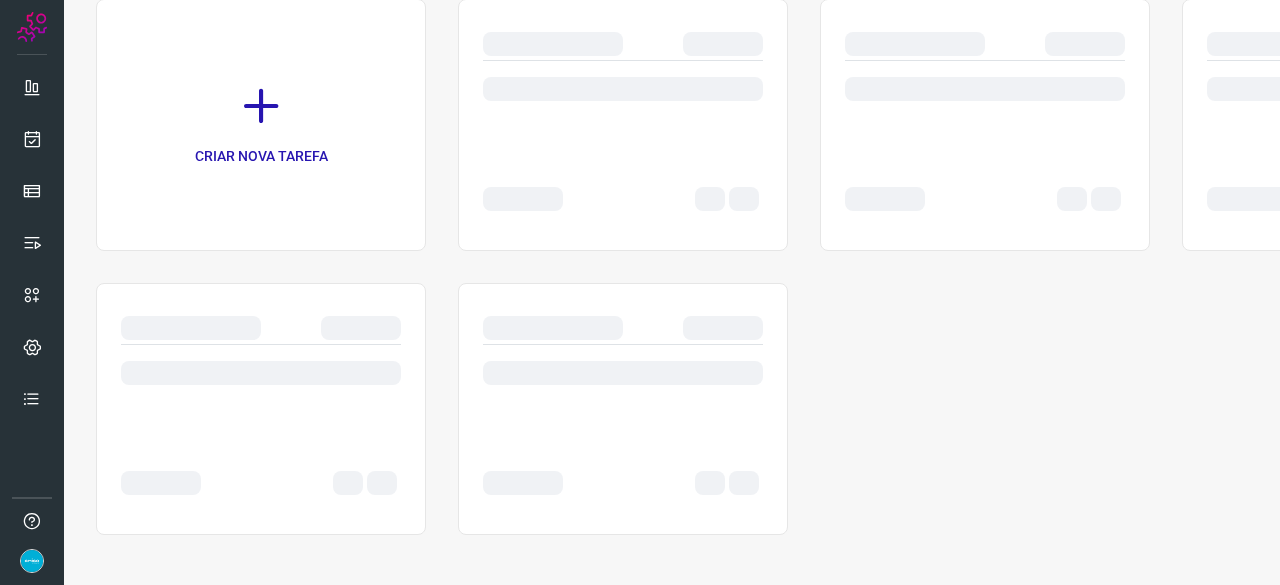 scroll, scrollTop: 0, scrollLeft: 0, axis: both 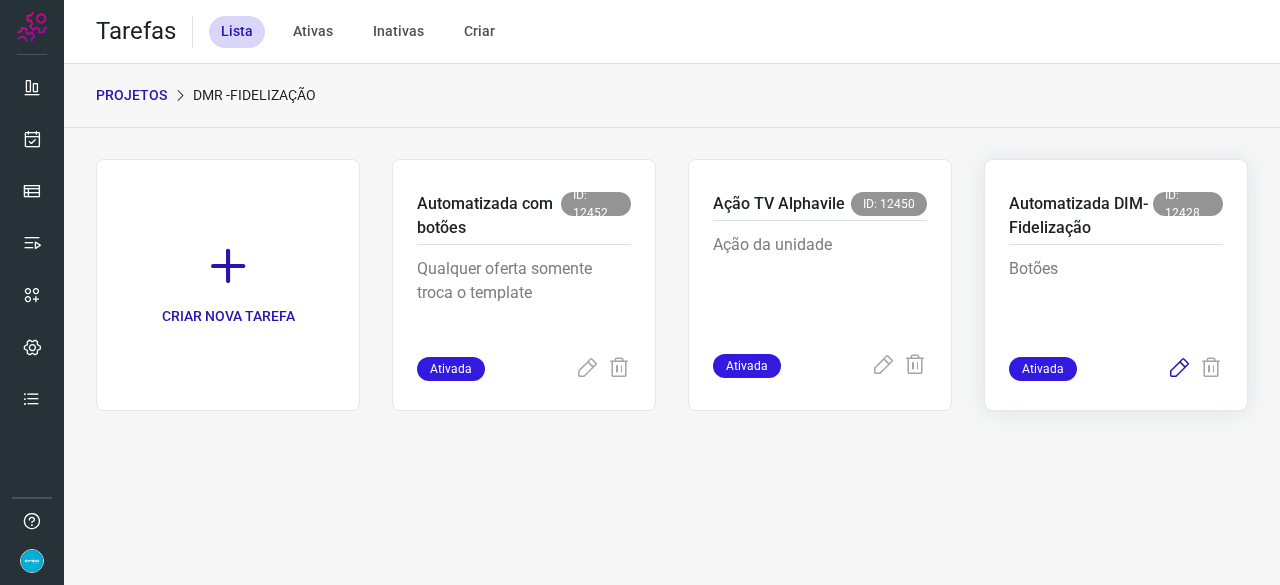 click at bounding box center (1179, 369) 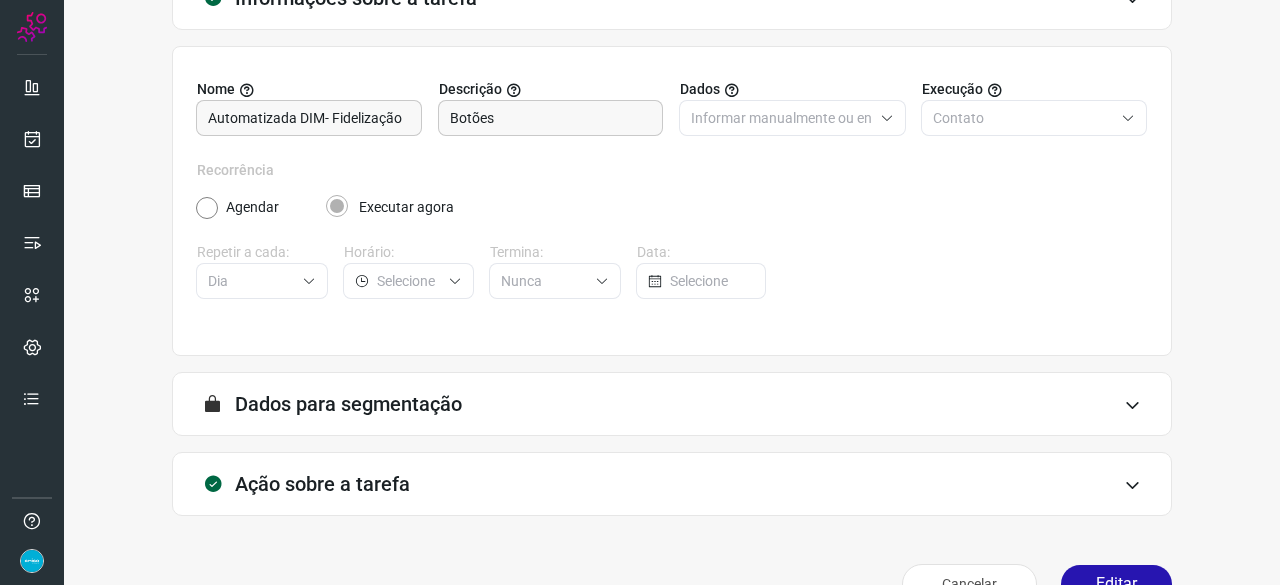 scroll, scrollTop: 195, scrollLeft: 0, axis: vertical 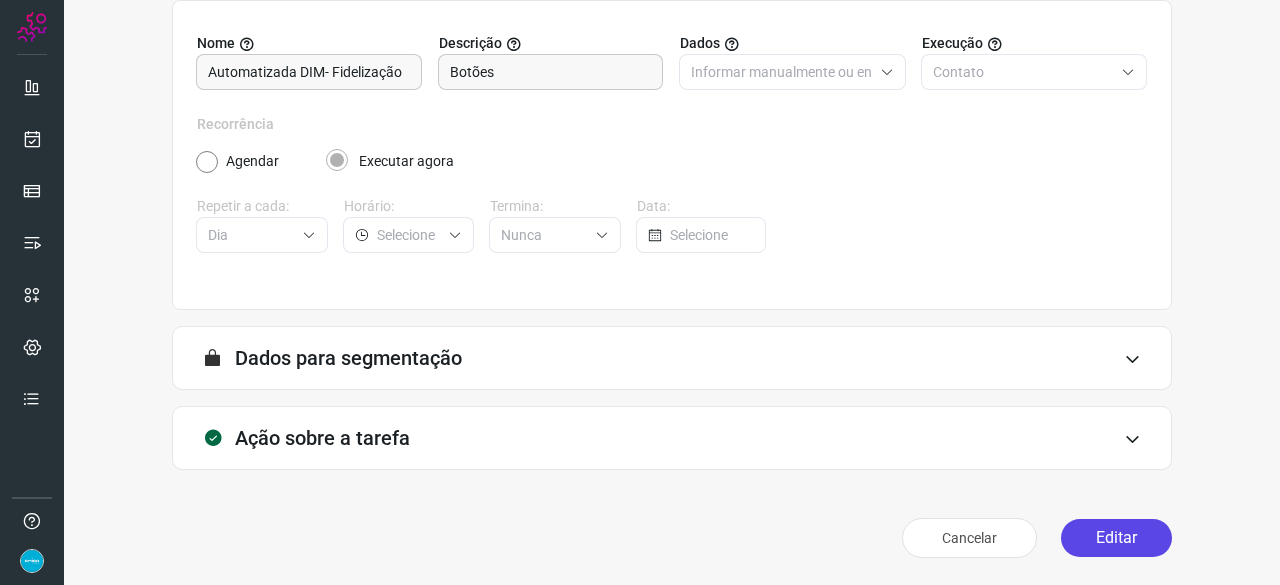 click on "Editar" at bounding box center [1116, 538] 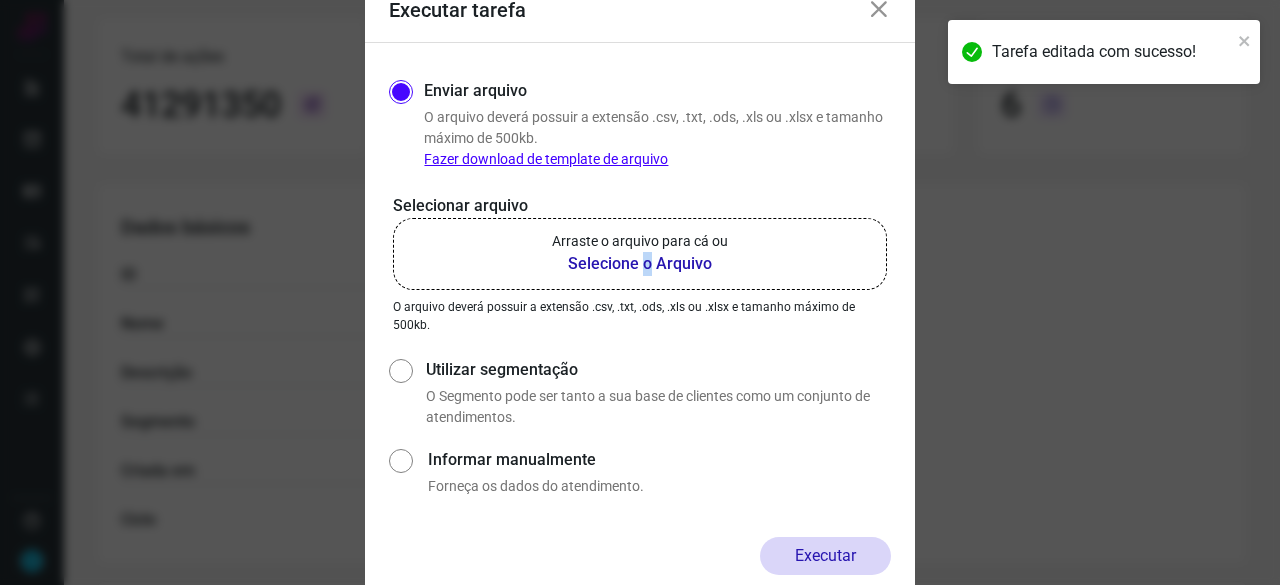 click on "Selecione o Arquivo" at bounding box center (640, 264) 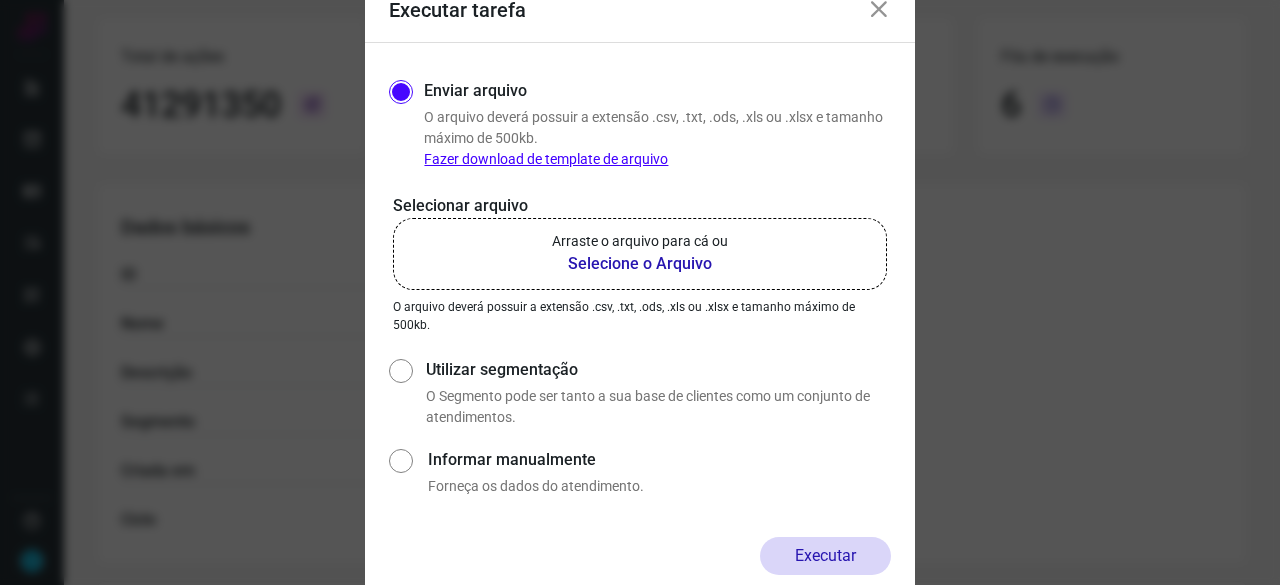 click on "Selecione o Arquivo" at bounding box center [640, 264] 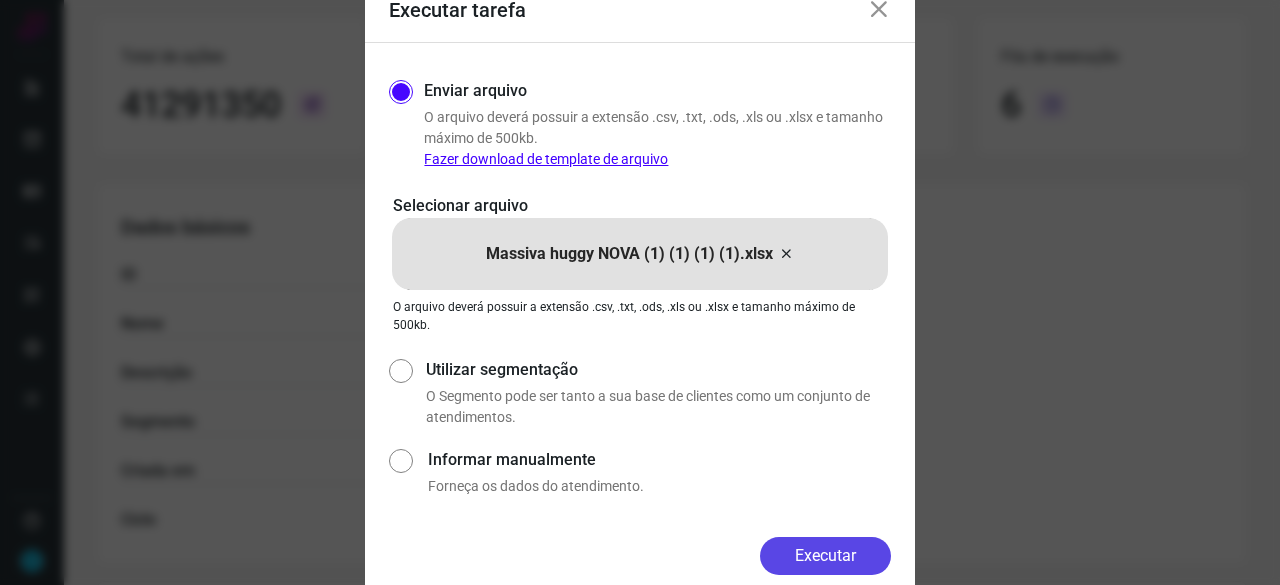 click on "Executar" at bounding box center (825, 556) 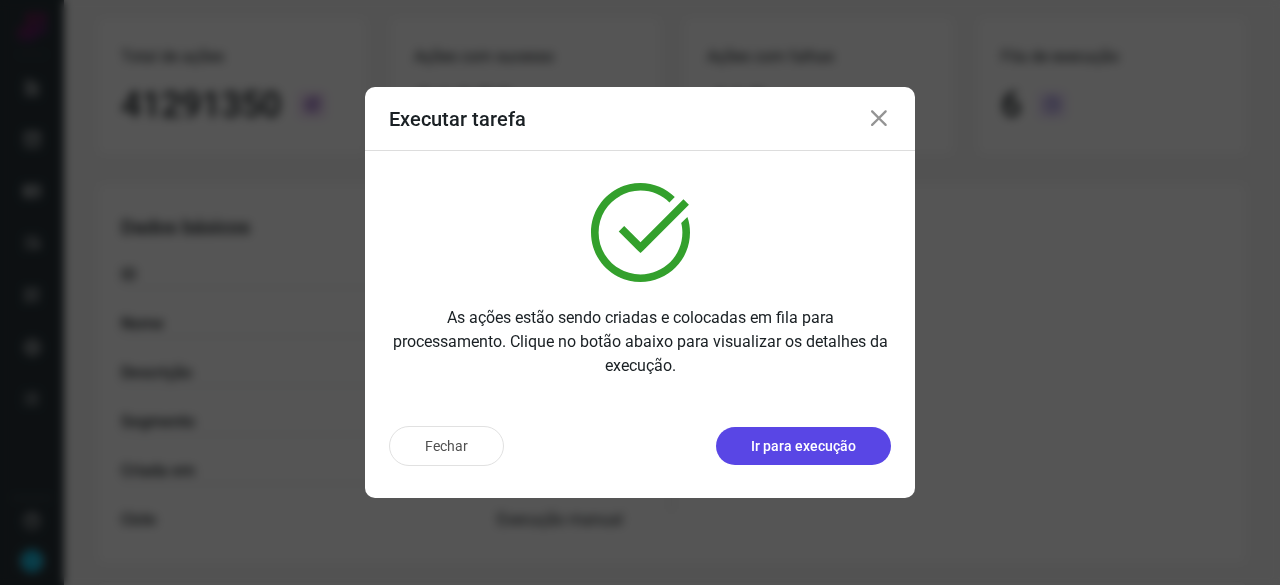 click on "Ir para execução" at bounding box center [803, 446] 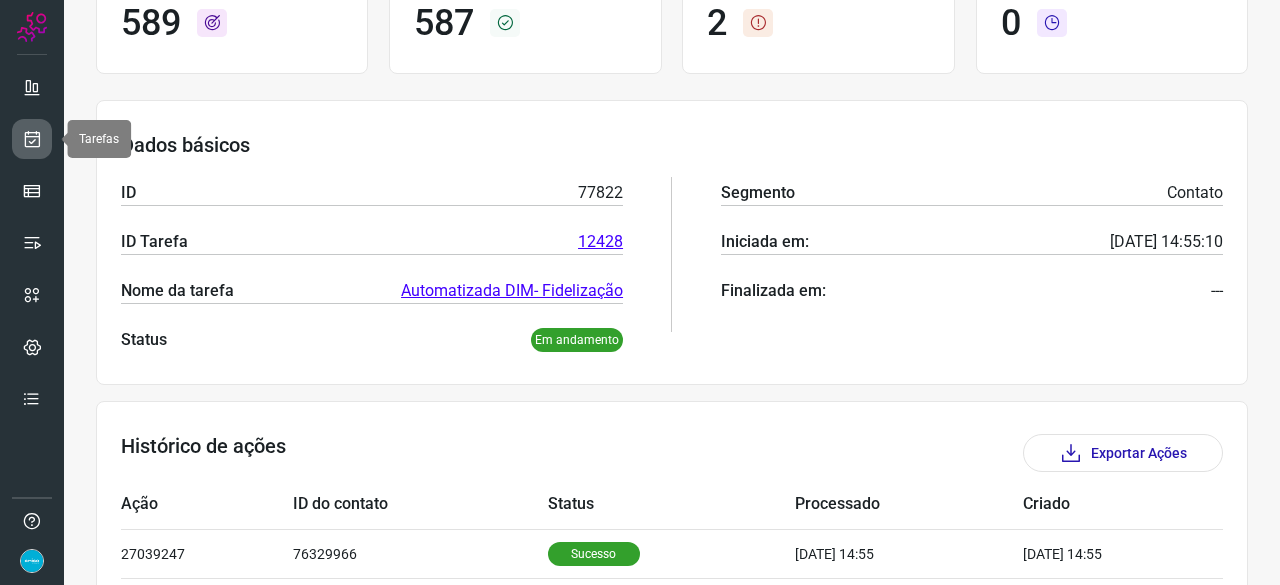 click at bounding box center [32, 139] 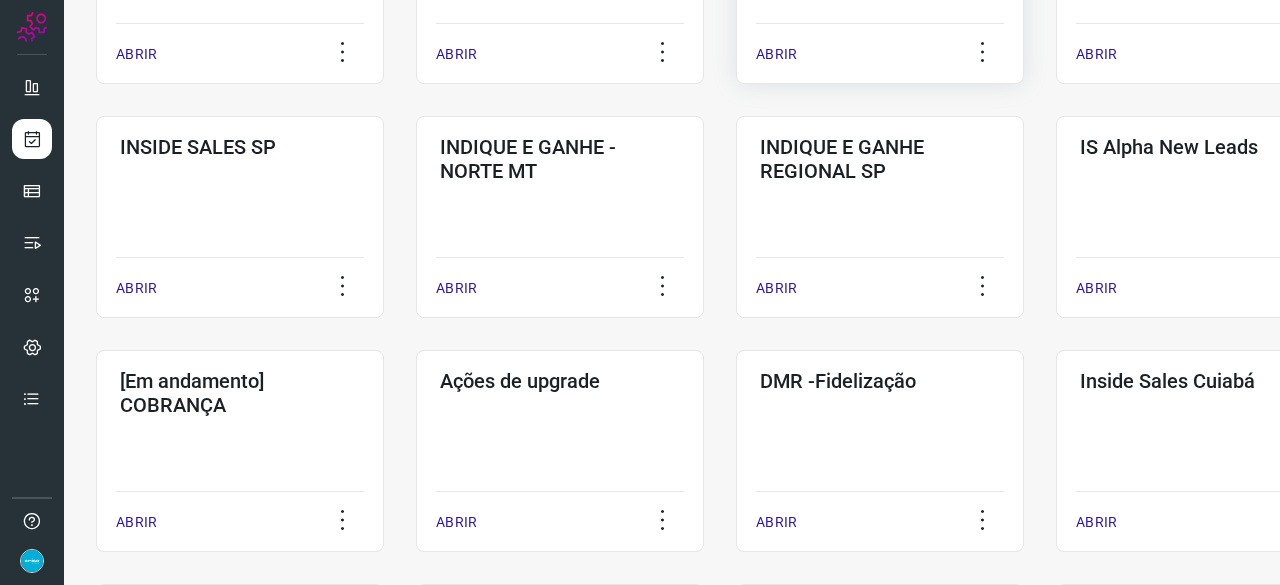 scroll, scrollTop: 660, scrollLeft: 0, axis: vertical 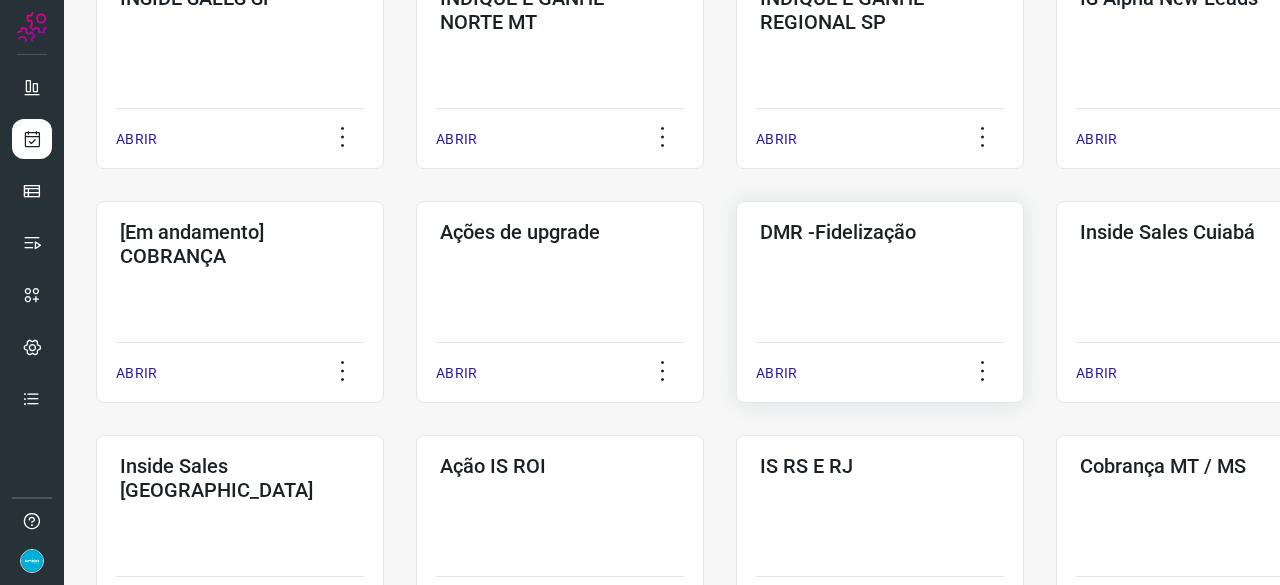click on "ABRIR" at bounding box center [776, 373] 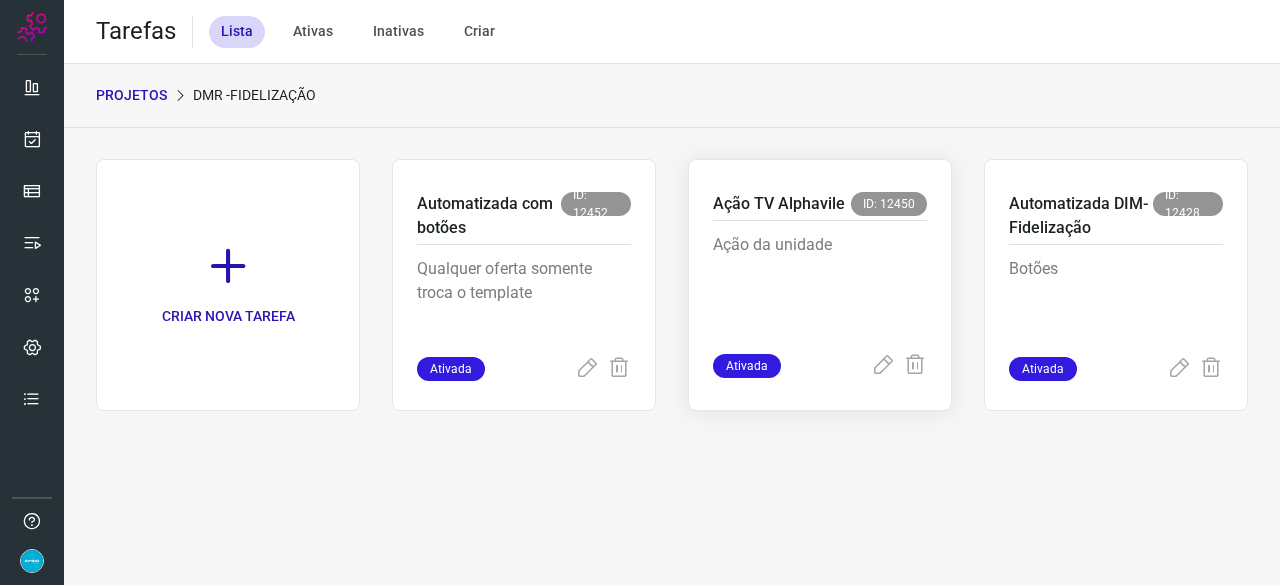 scroll, scrollTop: 0, scrollLeft: 0, axis: both 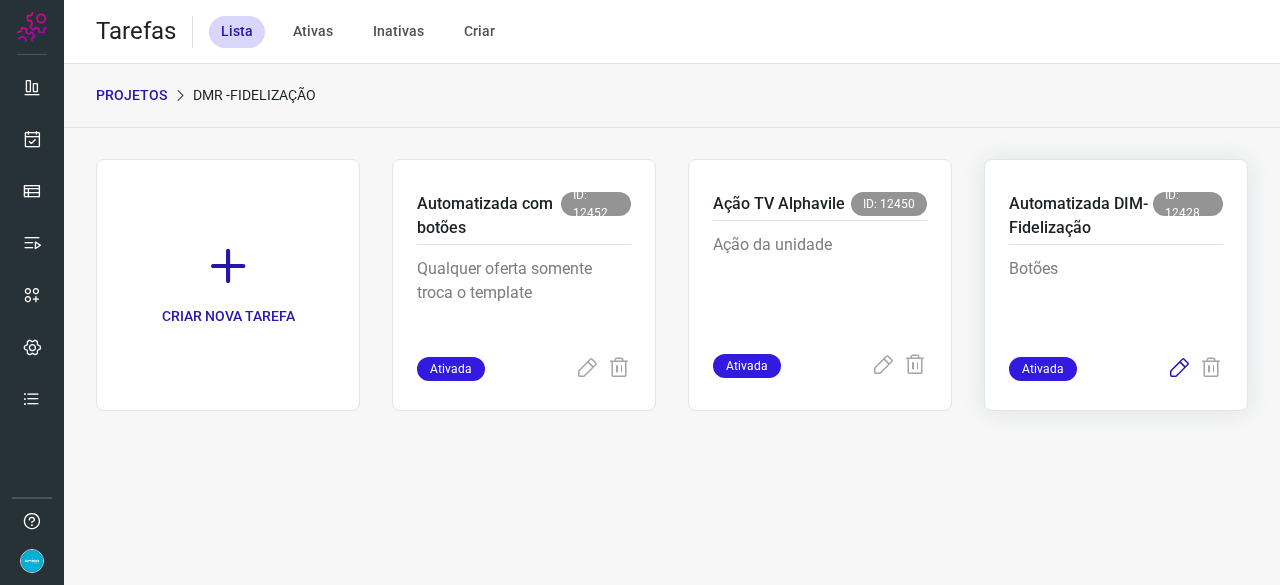 click at bounding box center (1179, 369) 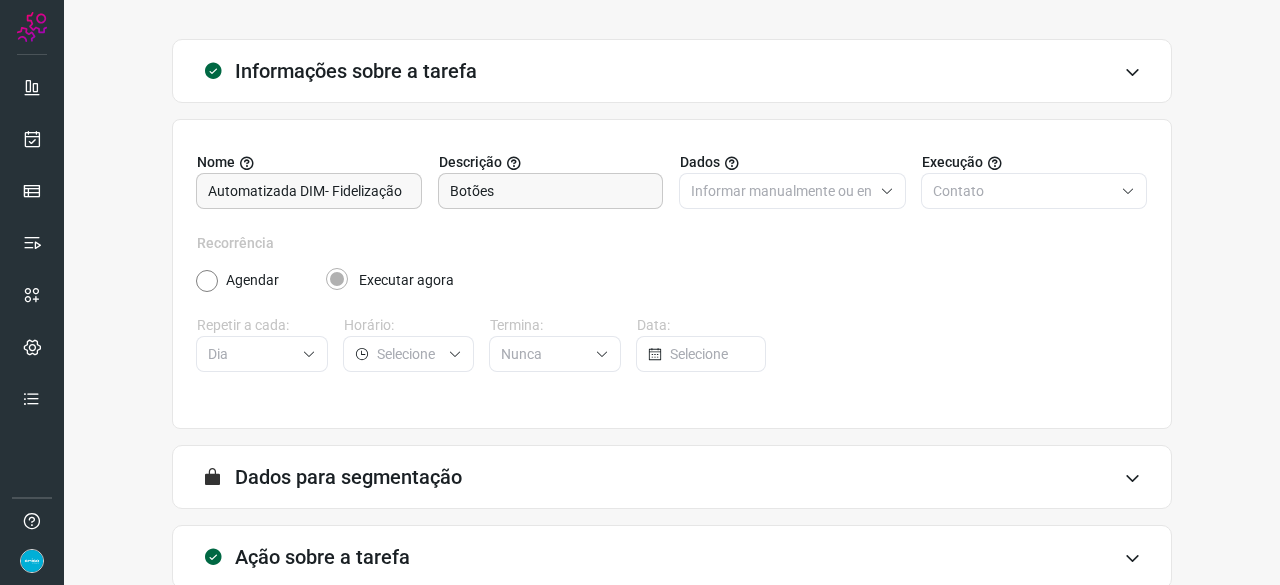 scroll, scrollTop: 195, scrollLeft: 0, axis: vertical 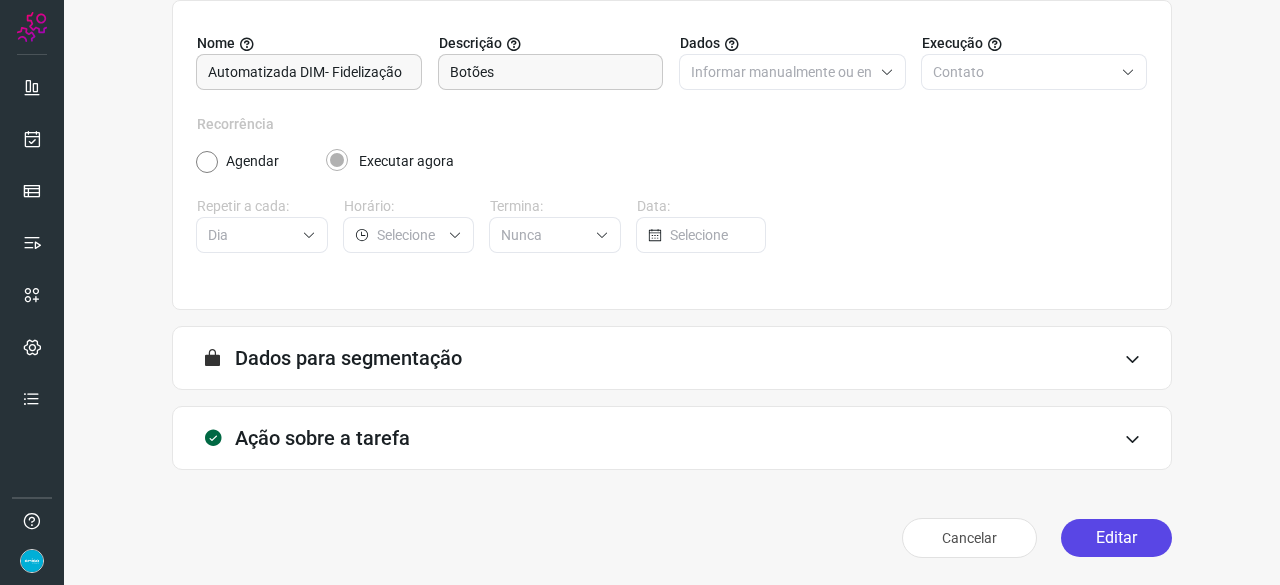 click on "Editar" at bounding box center [1116, 538] 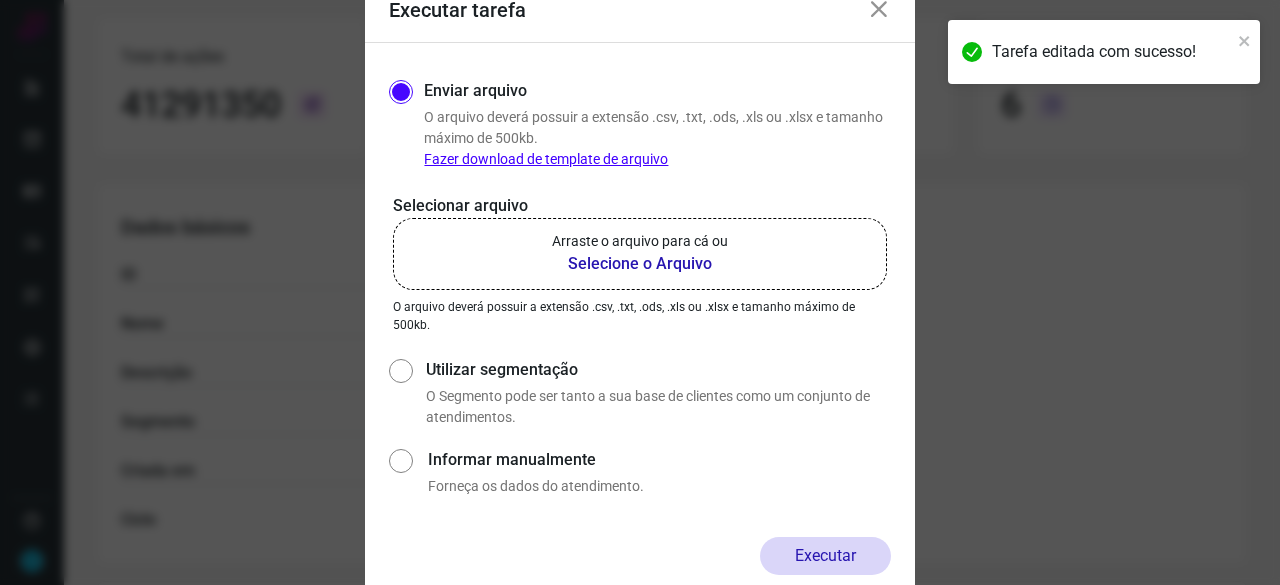 click on "Selecione o Arquivo" at bounding box center (640, 264) 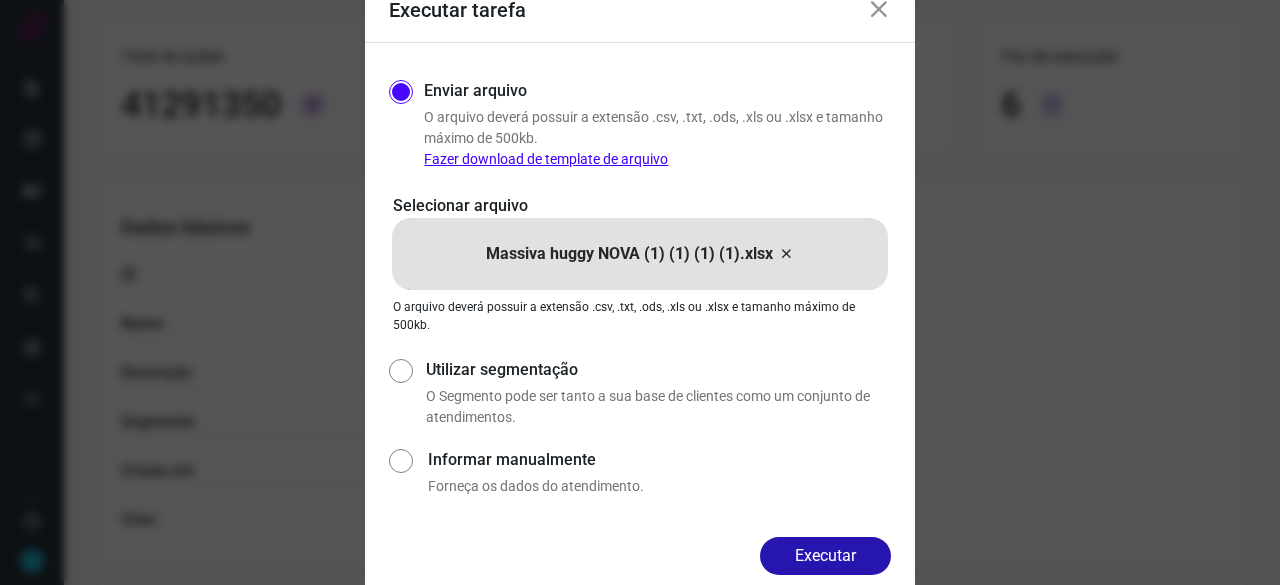 drag, startPoint x: 837, startPoint y: 549, endPoint x: 828, endPoint y: 543, distance: 10.816654 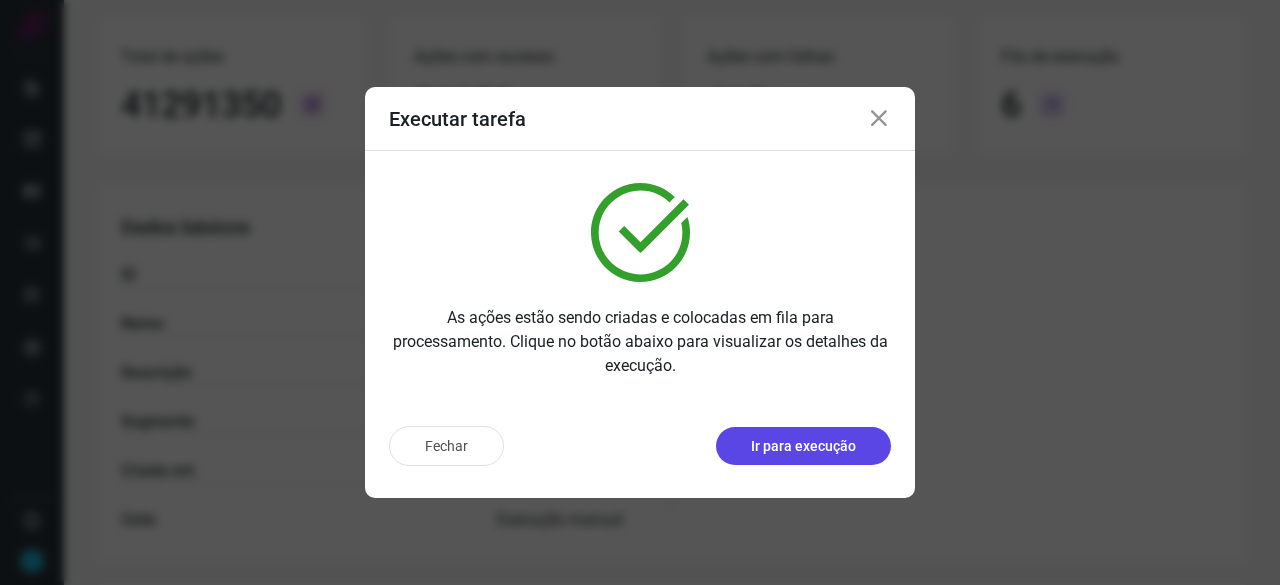 click on "Ir para execução" at bounding box center [803, 446] 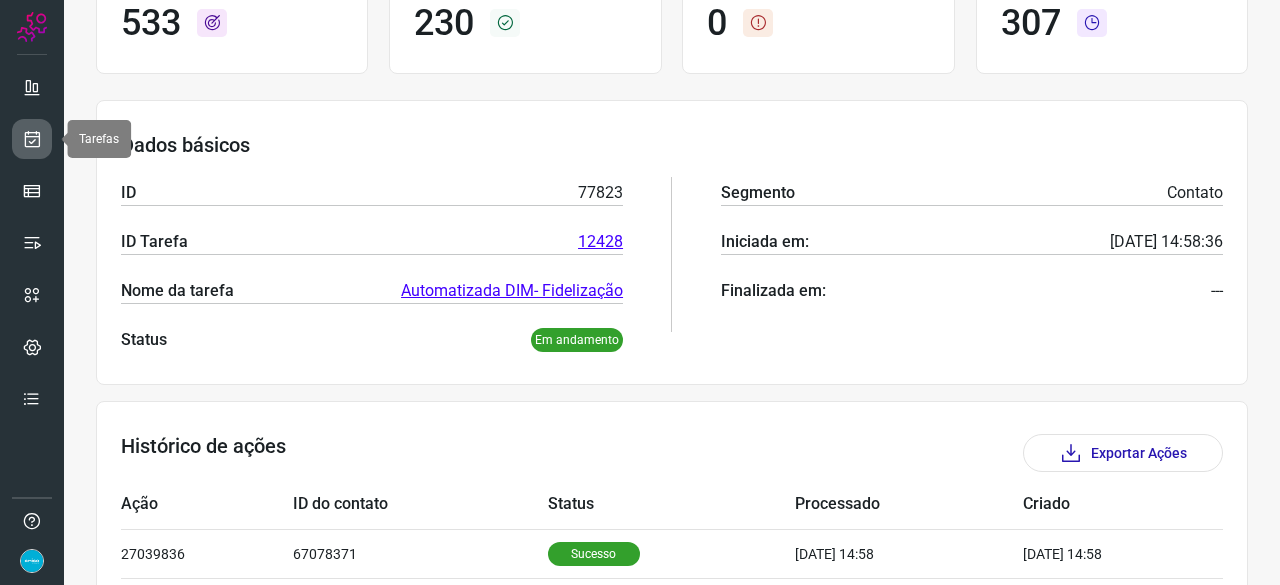click at bounding box center (32, 139) 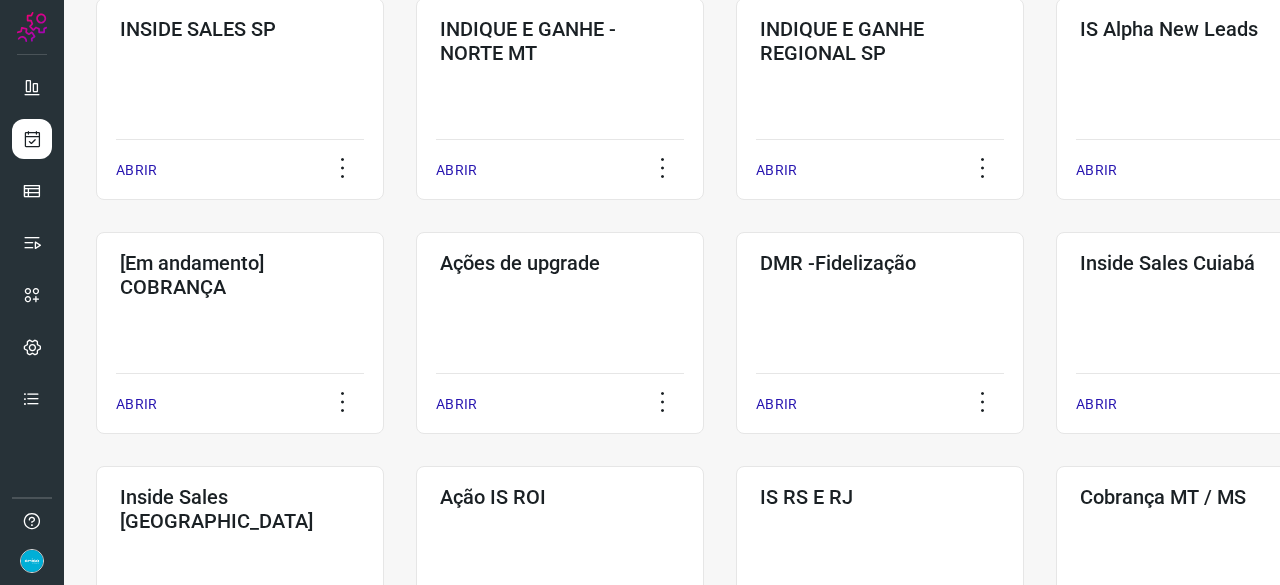 scroll, scrollTop: 660, scrollLeft: 0, axis: vertical 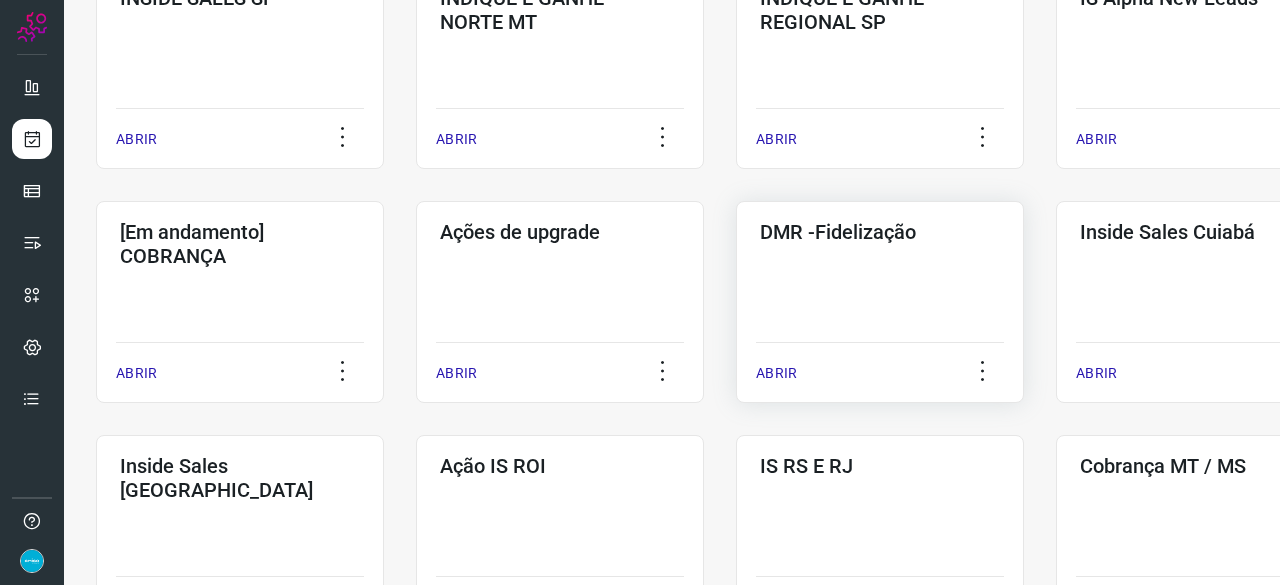 click on "ABRIR" at bounding box center (776, 373) 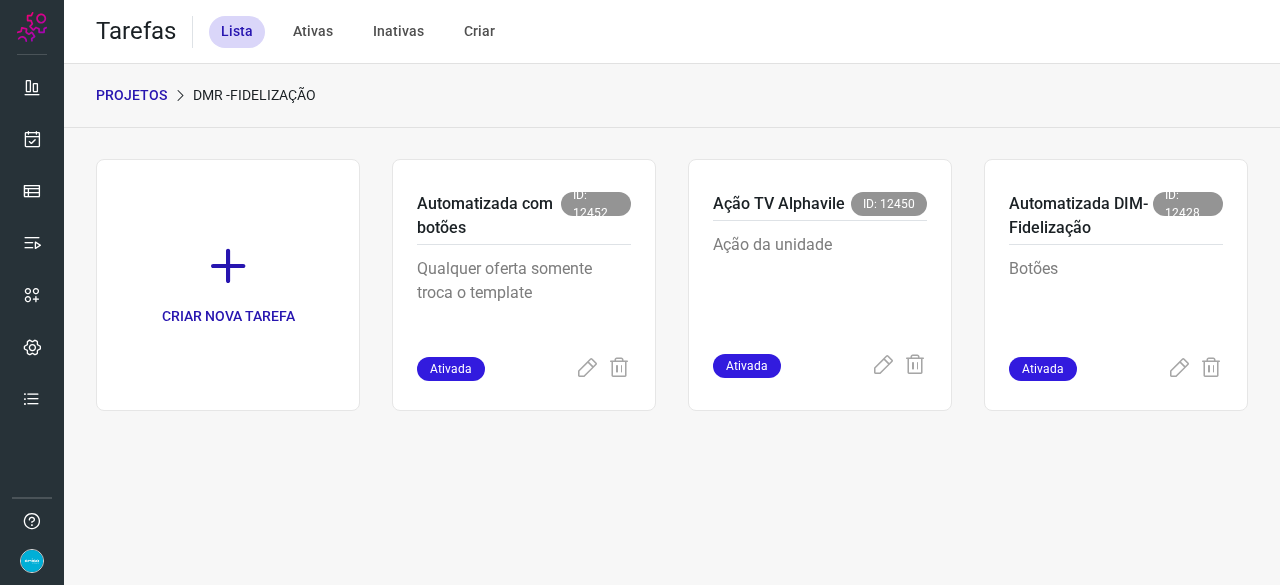 scroll, scrollTop: 0, scrollLeft: 0, axis: both 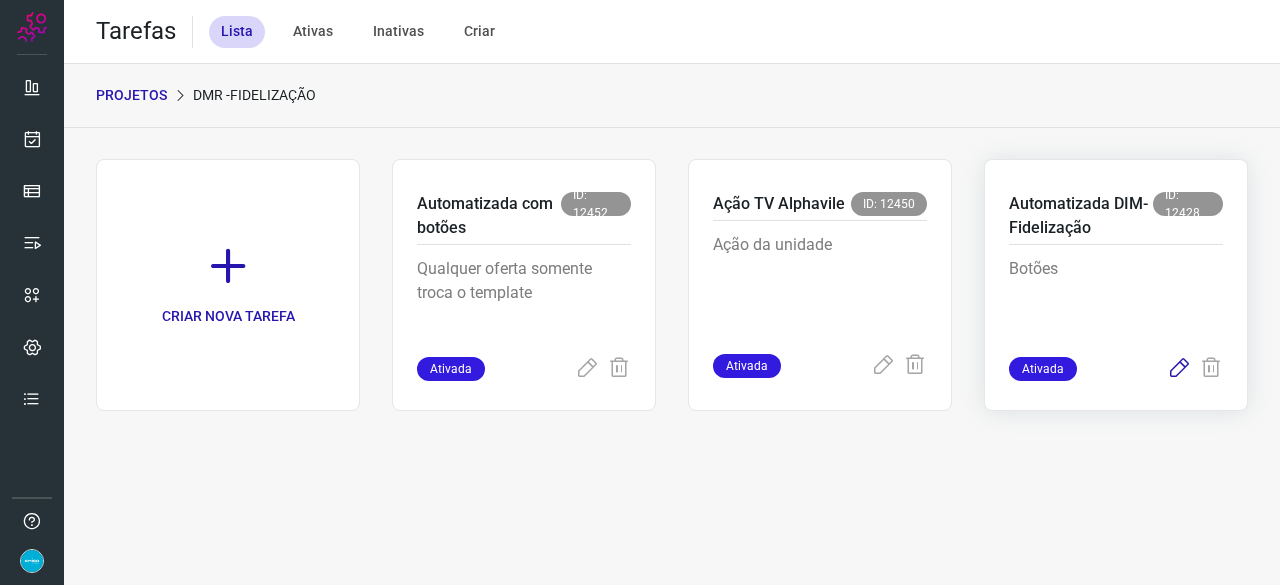 click at bounding box center (1179, 369) 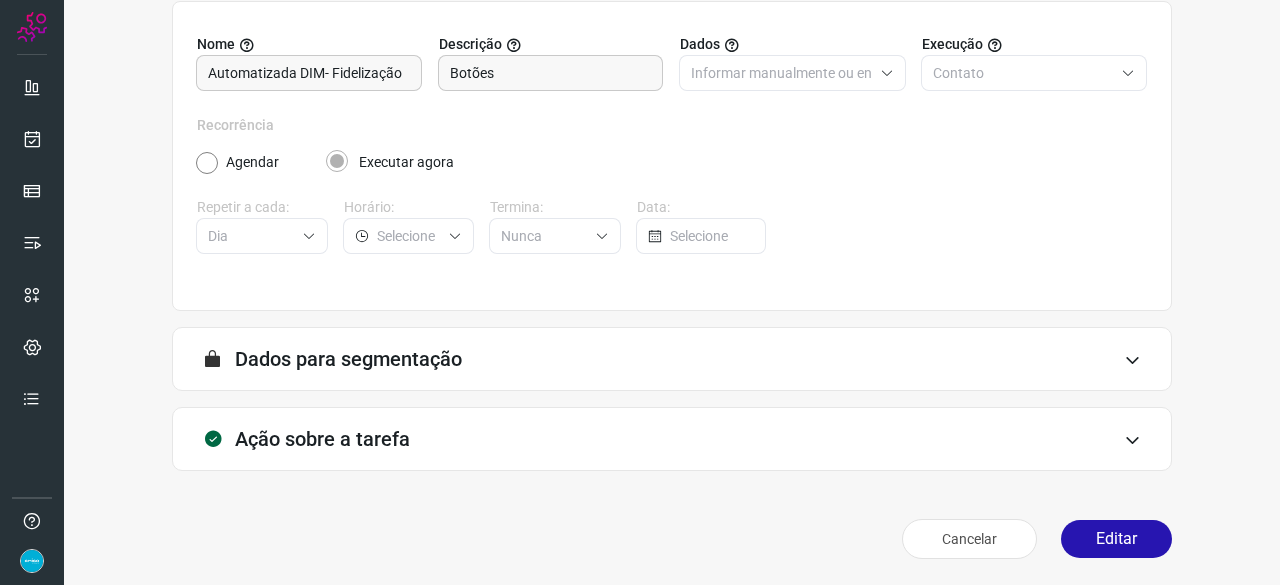 scroll, scrollTop: 195, scrollLeft: 0, axis: vertical 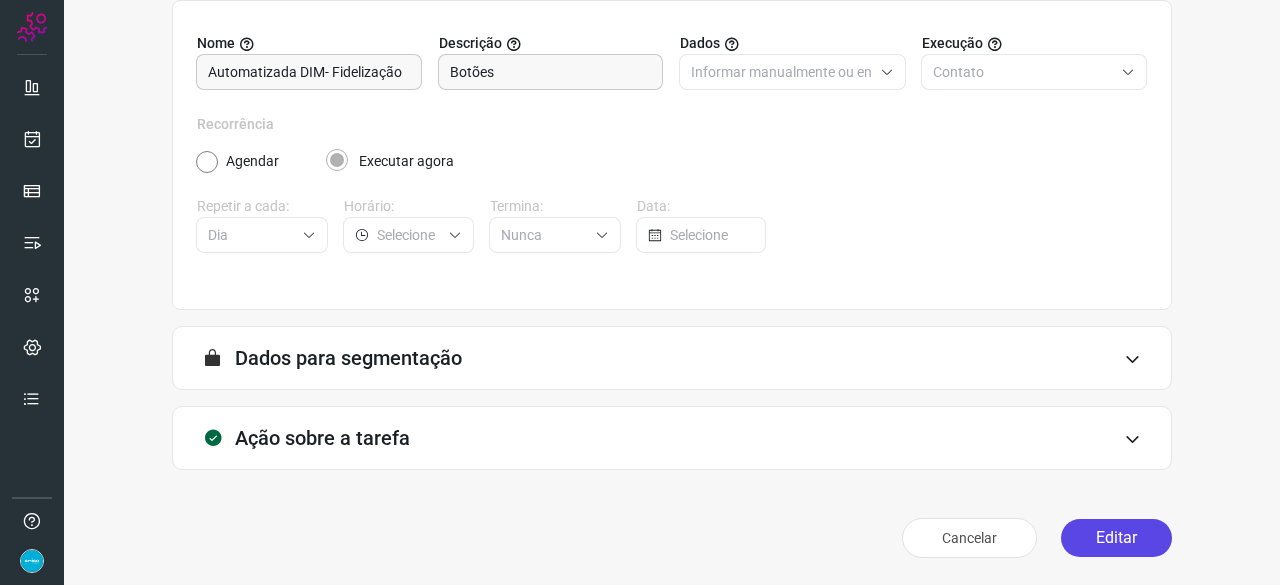 click on "Editar" at bounding box center (1116, 538) 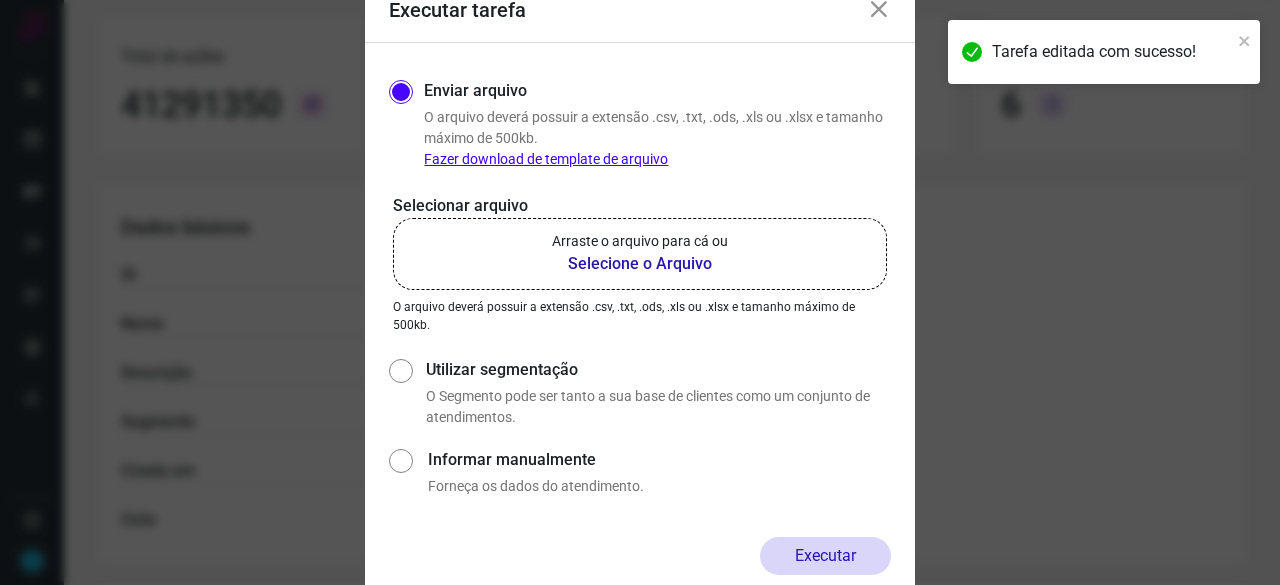 click on "Selecione o Arquivo" at bounding box center (640, 264) 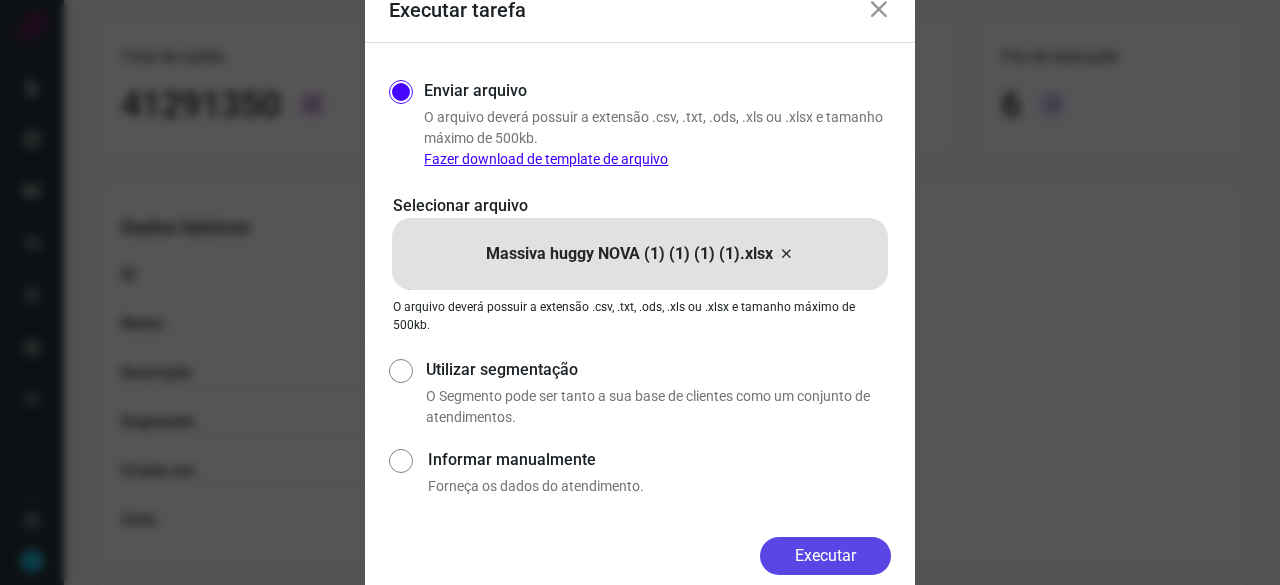 click on "Executar" at bounding box center (825, 556) 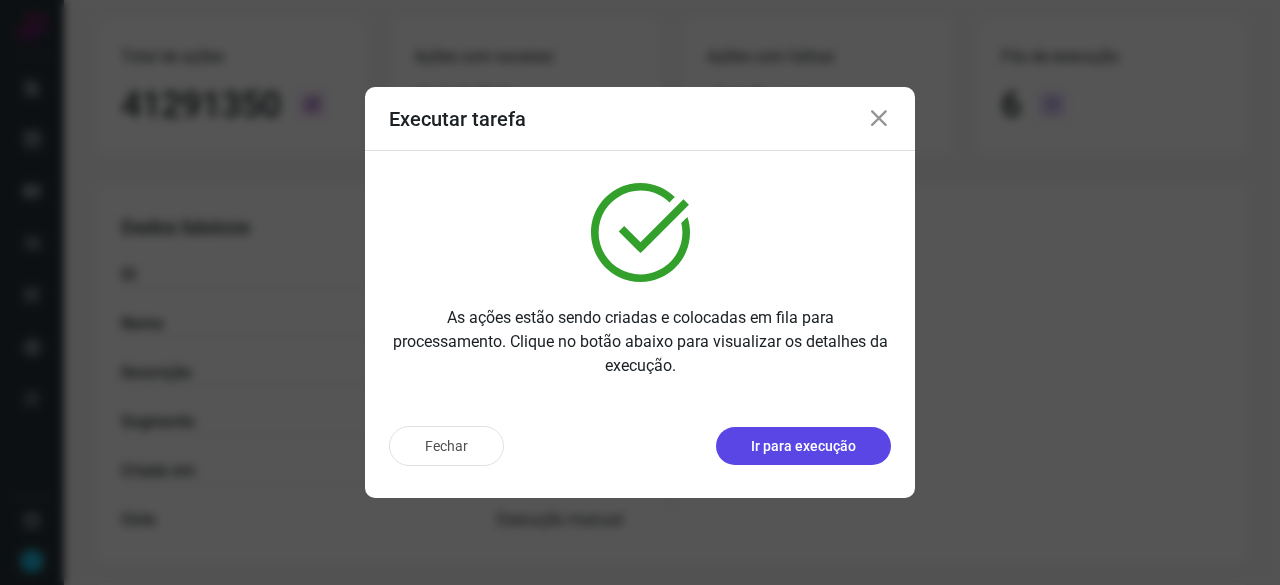click on "Ir para execução" at bounding box center (803, 446) 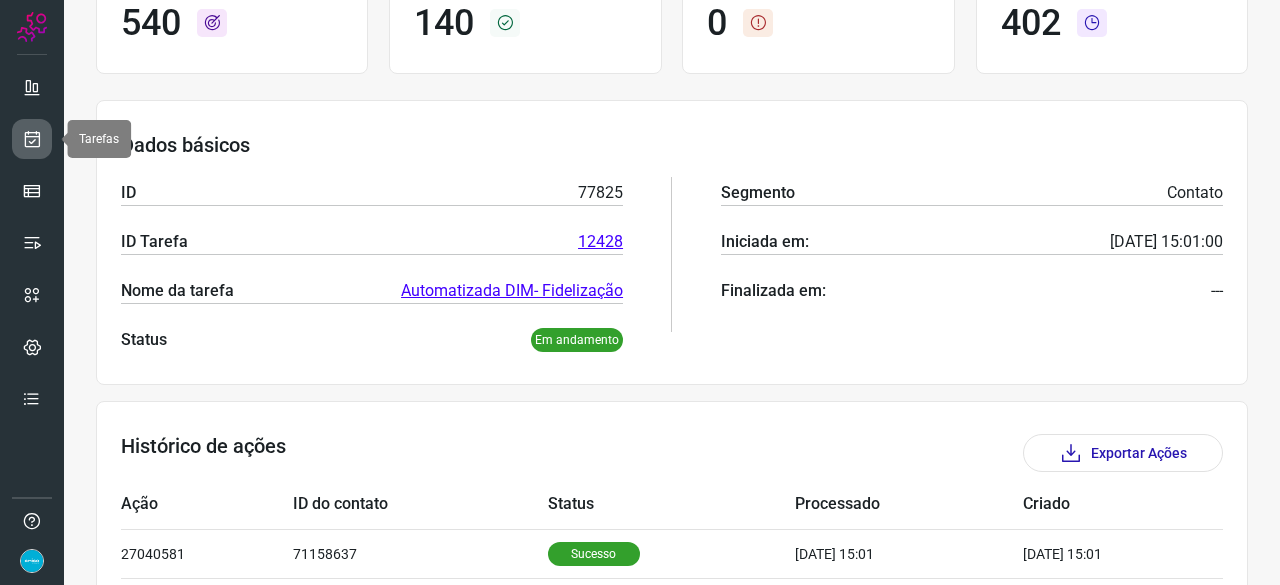 click at bounding box center [32, 139] 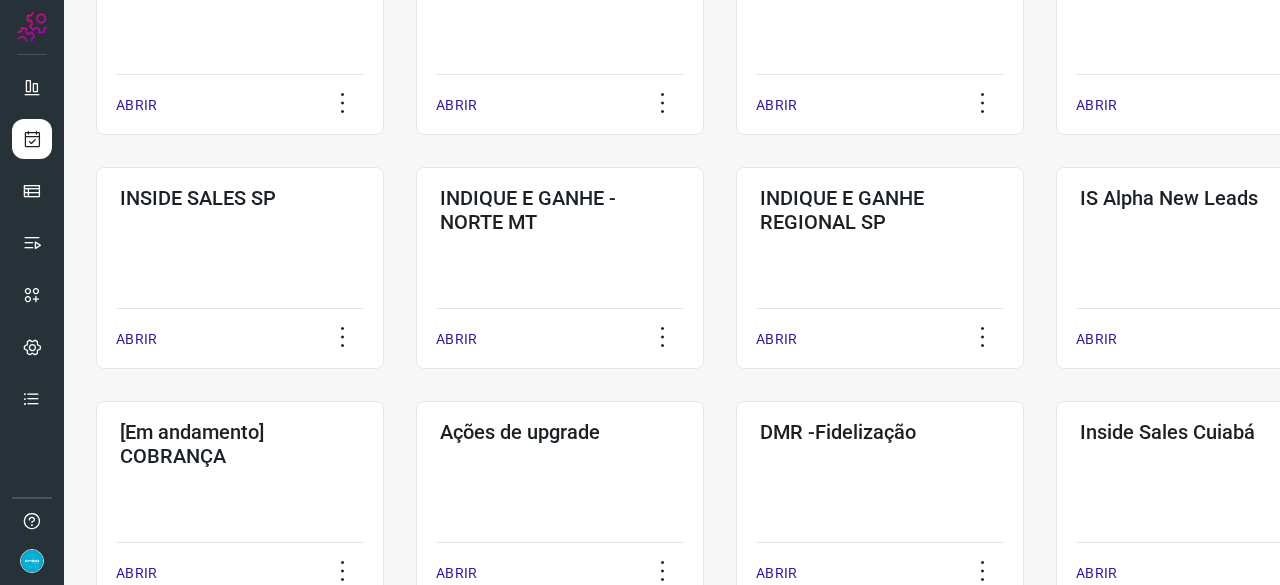 scroll, scrollTop: 560, scrollLeft: 0, axis: vertical 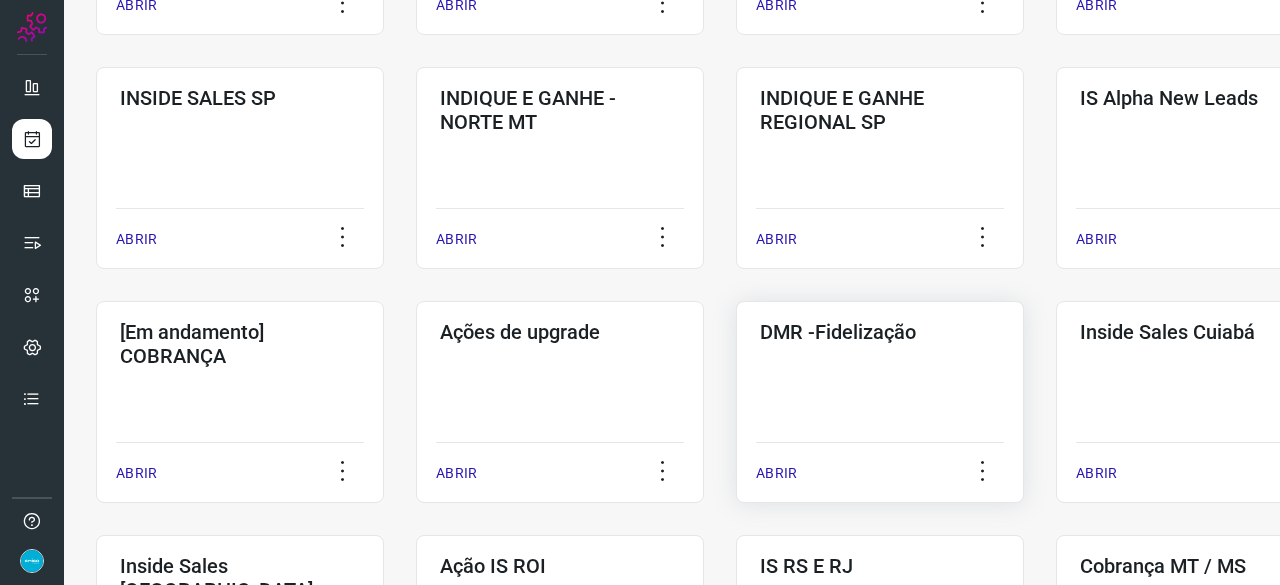 click on "ABRIR" at bounding box center (776, 473) 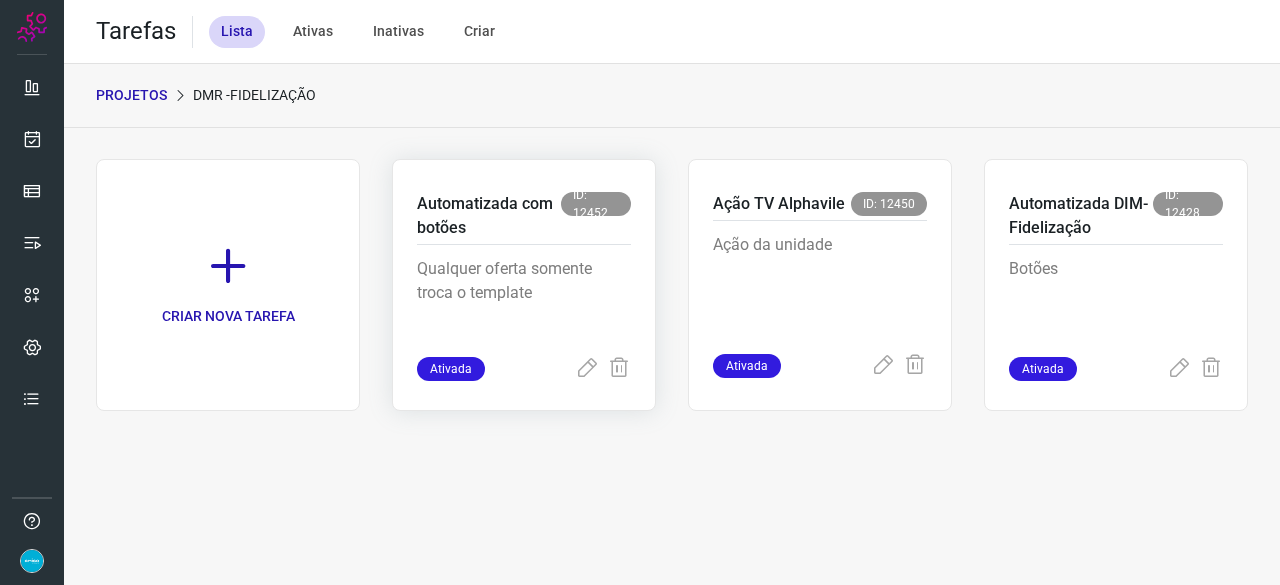 scroll, scrollTop: 0, scrollLeft: 0, axis: both 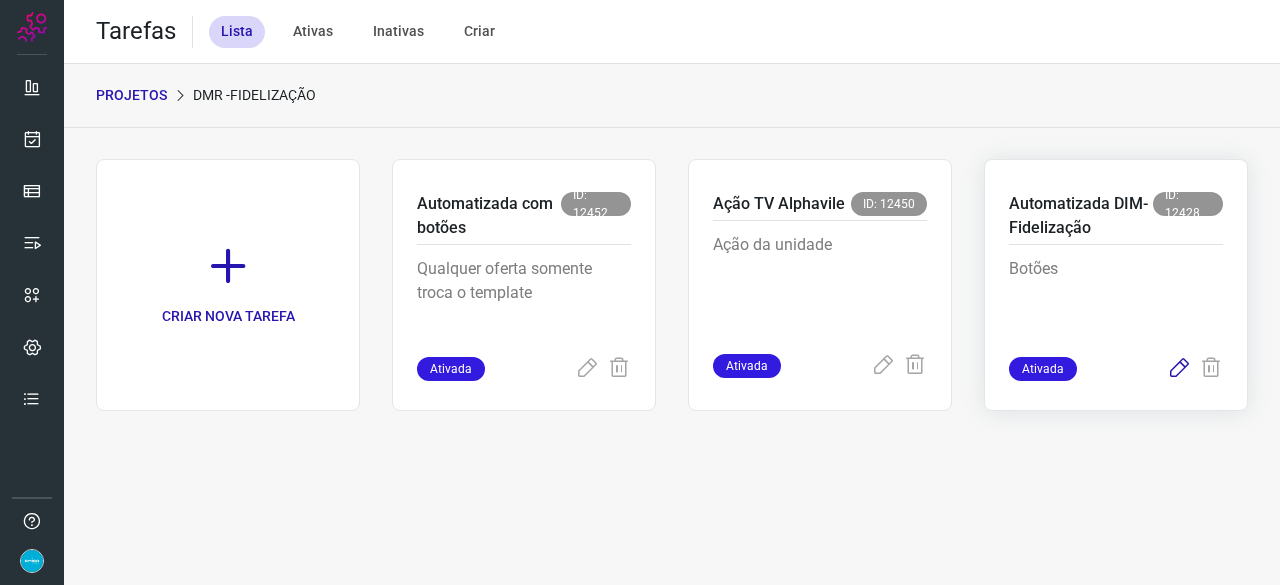 click at bounding box center (1179, 369) 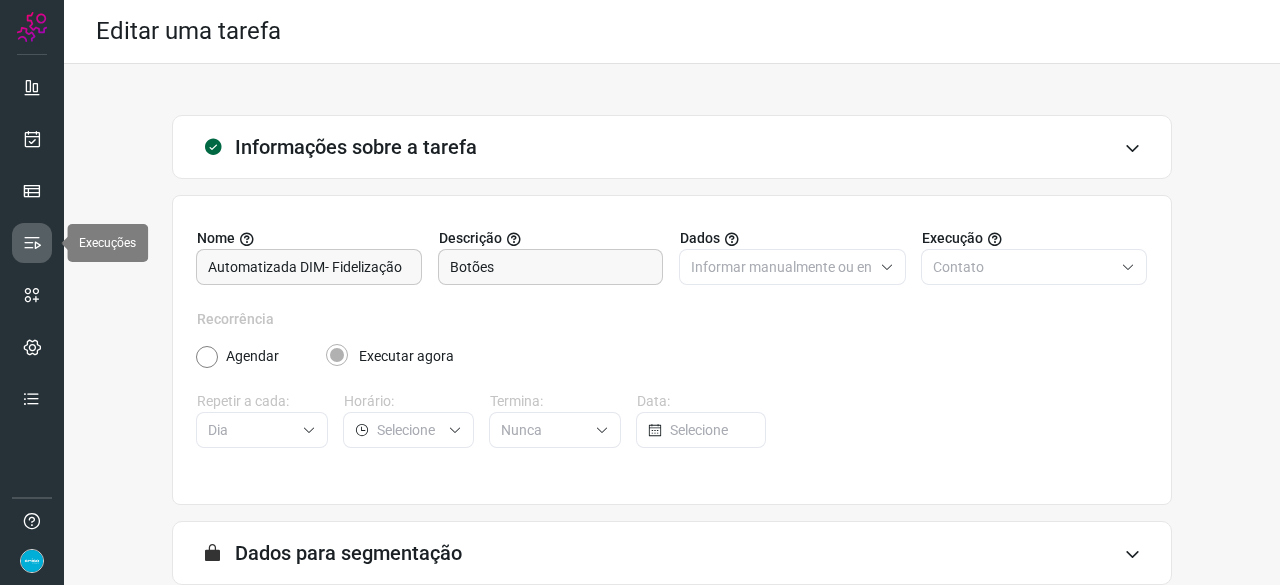 click at bounding box center [32, 243] 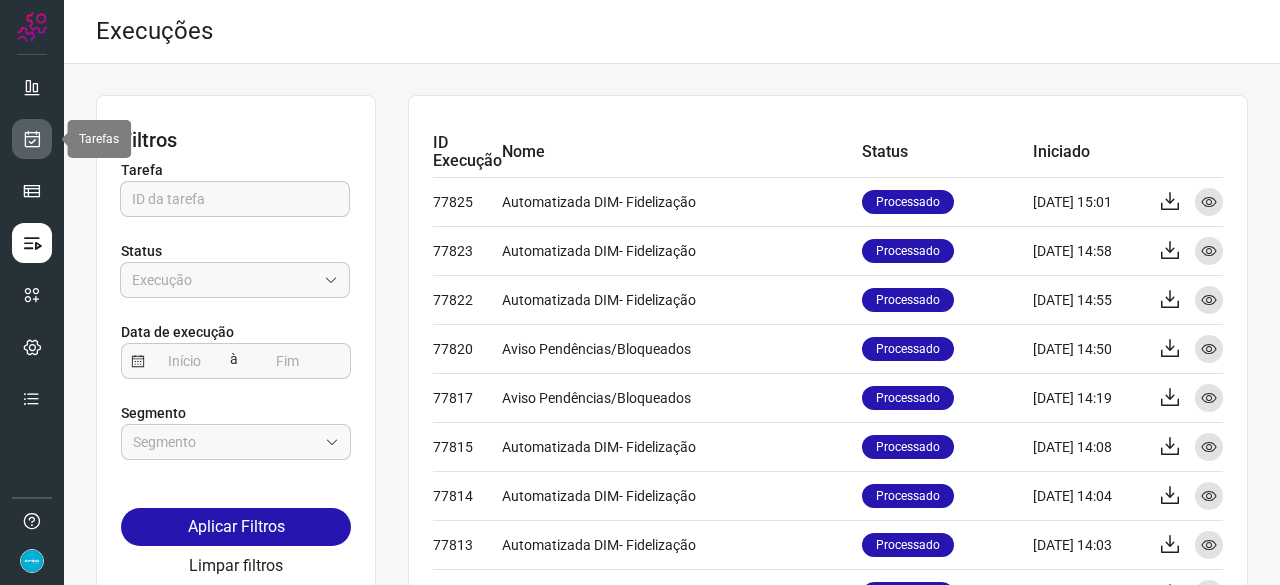 click at bounding box center (32, 139) 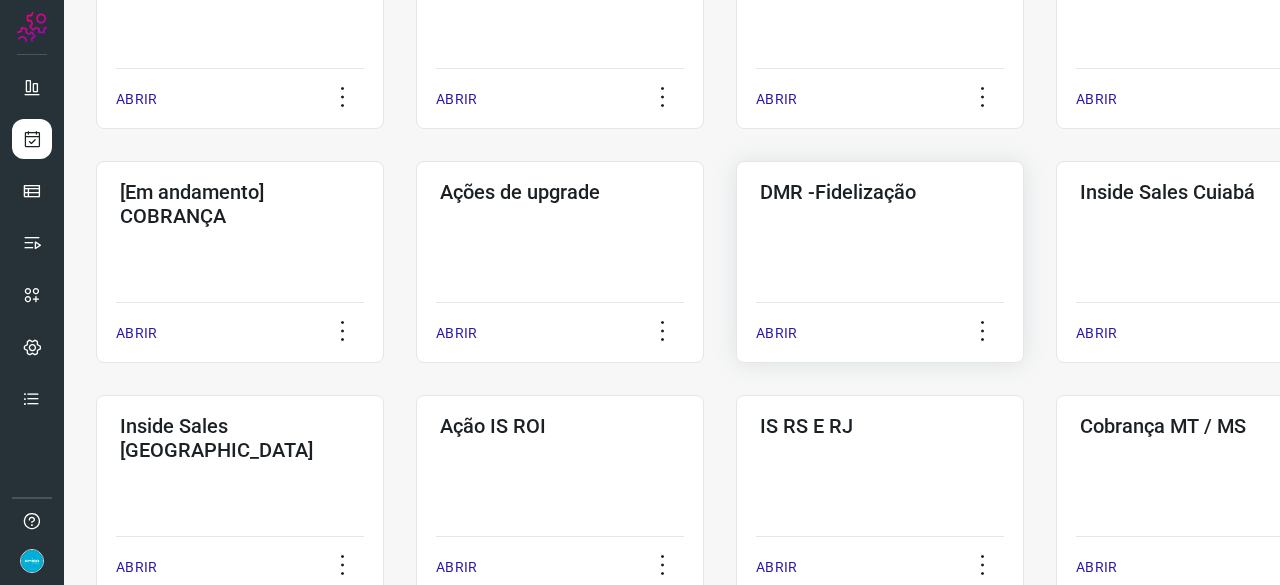click on "ABRIR" at bounding box center [776, 333] 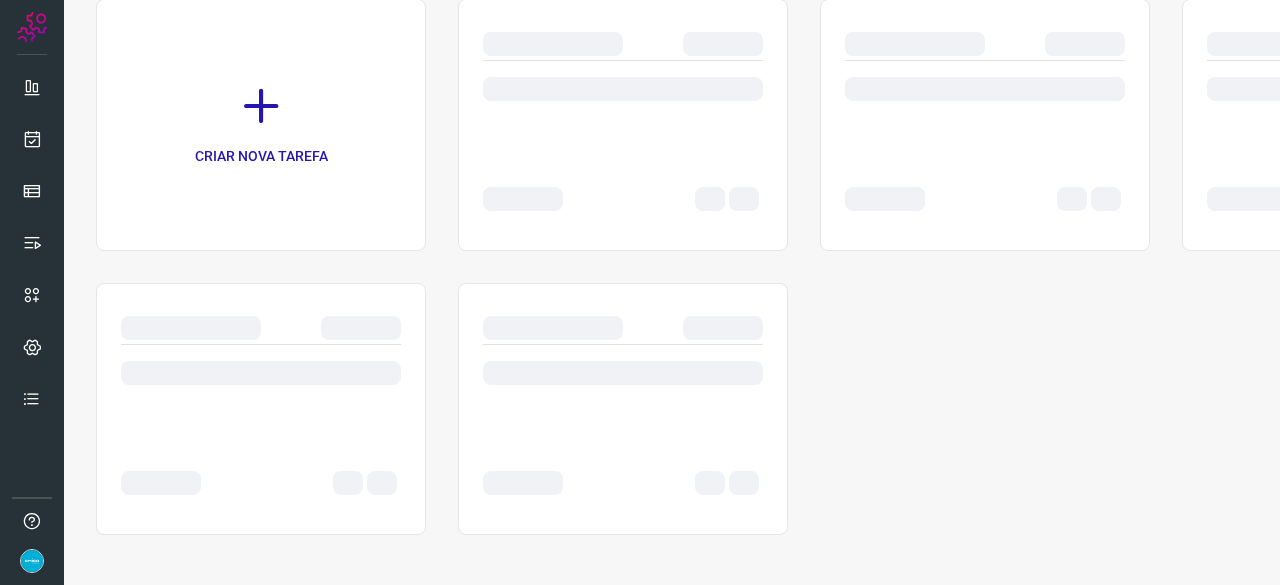 scroll, scrollTop: 0, scrollLeft: 0, axis: both 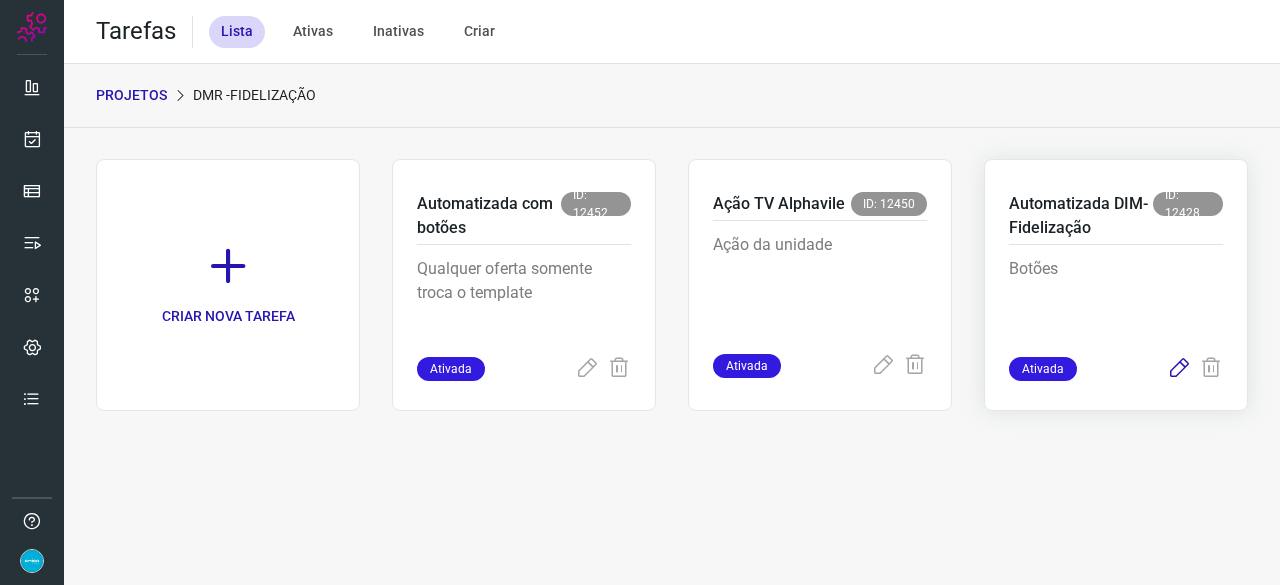click at bounding box center (1179, 369) 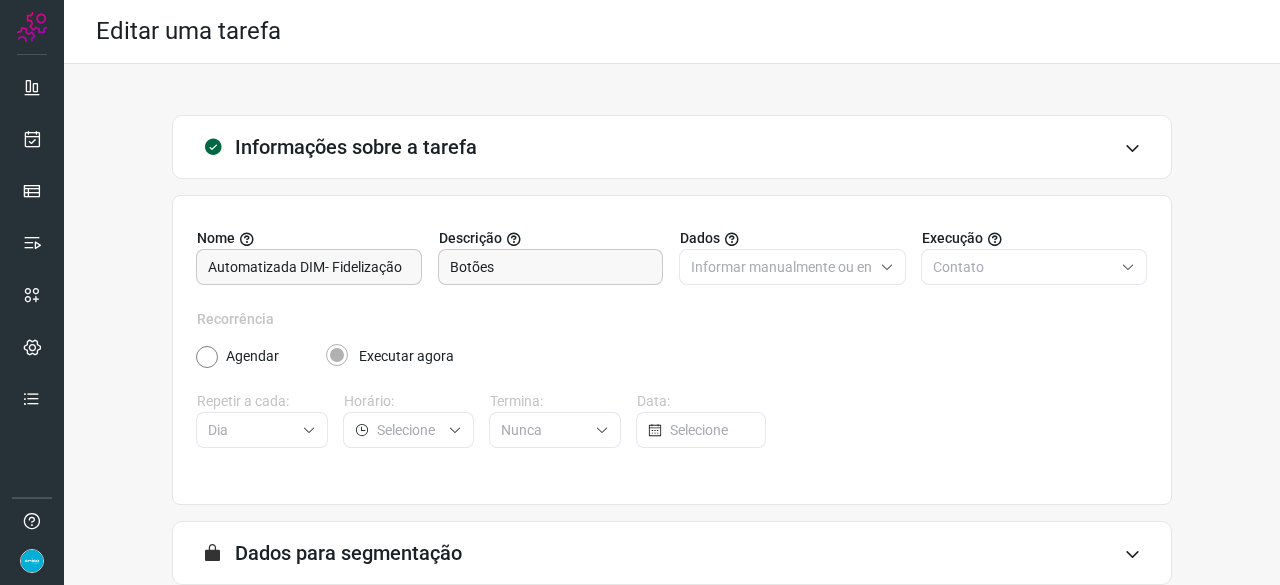 scroll, scrollTop: 195, scrollLeft: 0, axis: vertical 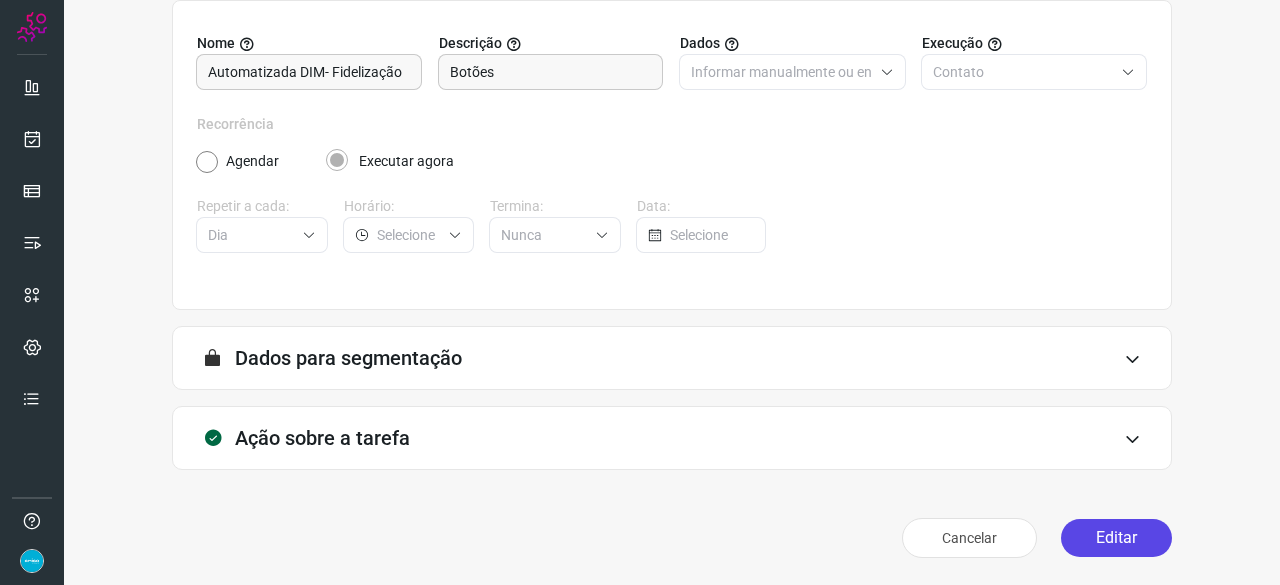 click on "Editar" at bounding box center (1116, 538) 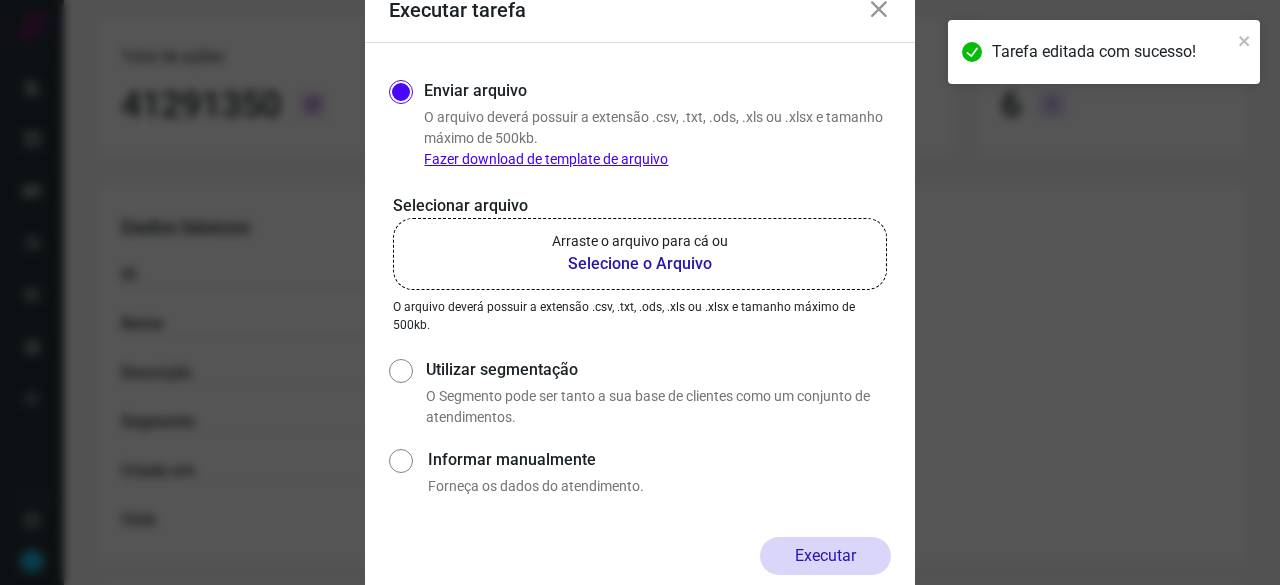 click on "Selecione o Arquivo" at bounding box center [640, 264] 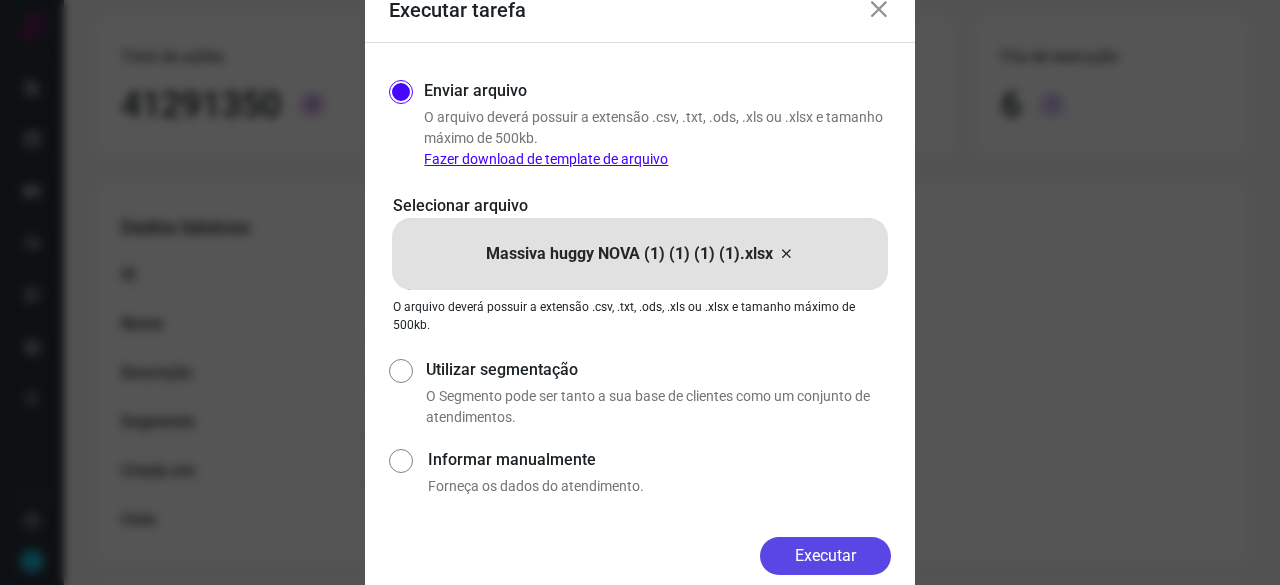 click on "Executar" at bounding box center [825, 556] 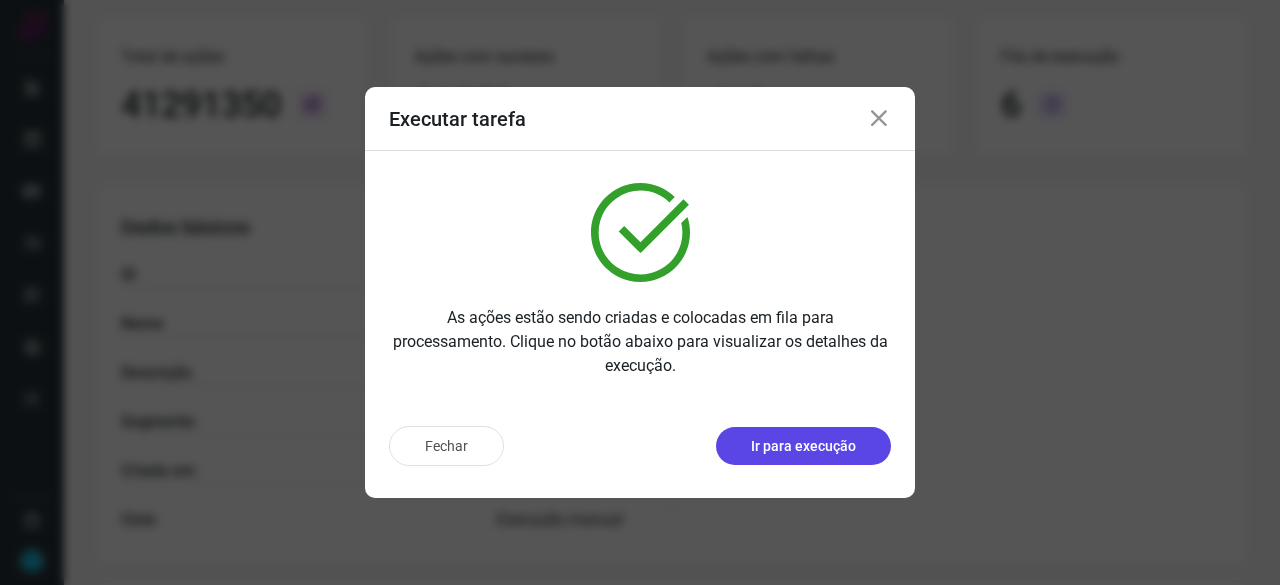 click on "Ir para execução" at bounding box center (803, 446) 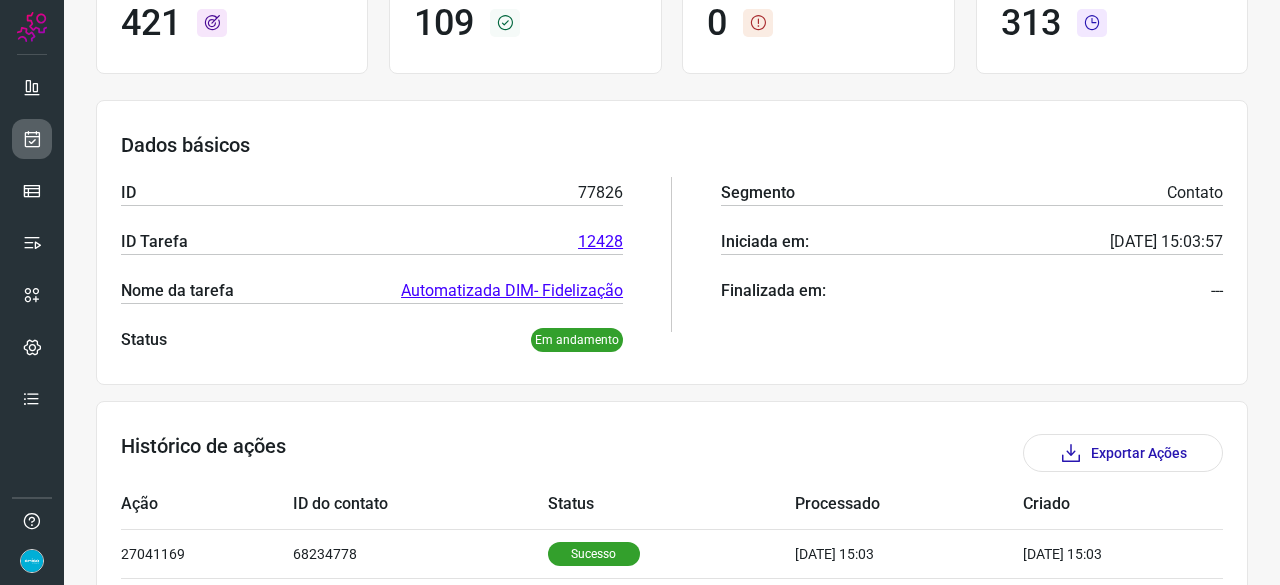 click at bounding box center (32, 139) 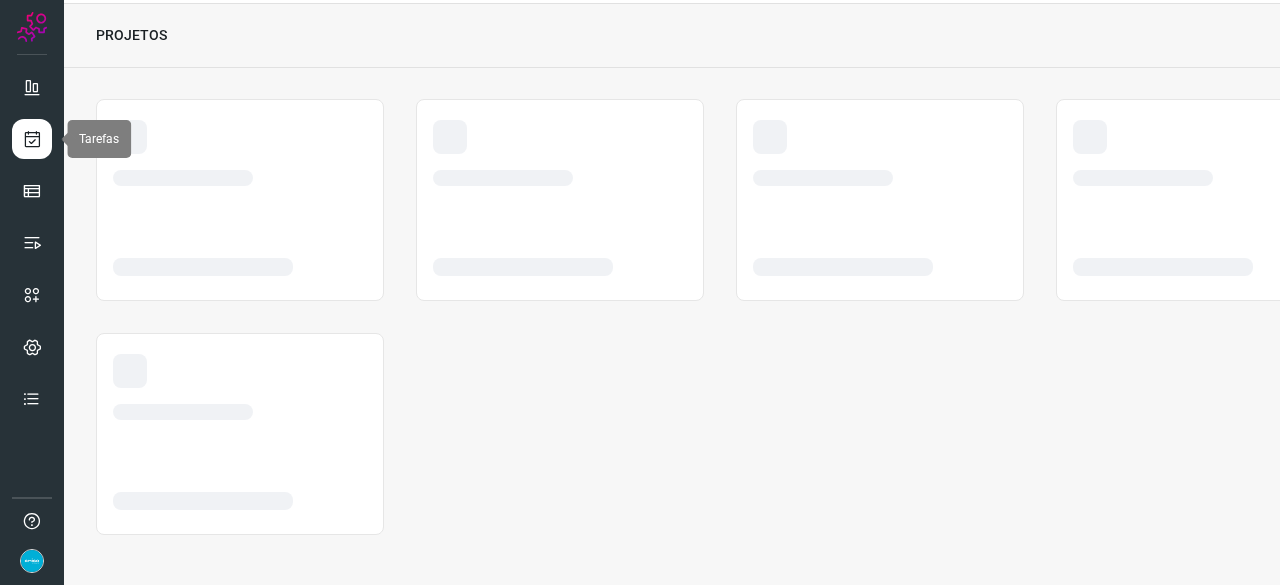 scroll, scrollTop: 60, scrollLeft: 0, axis: vertical 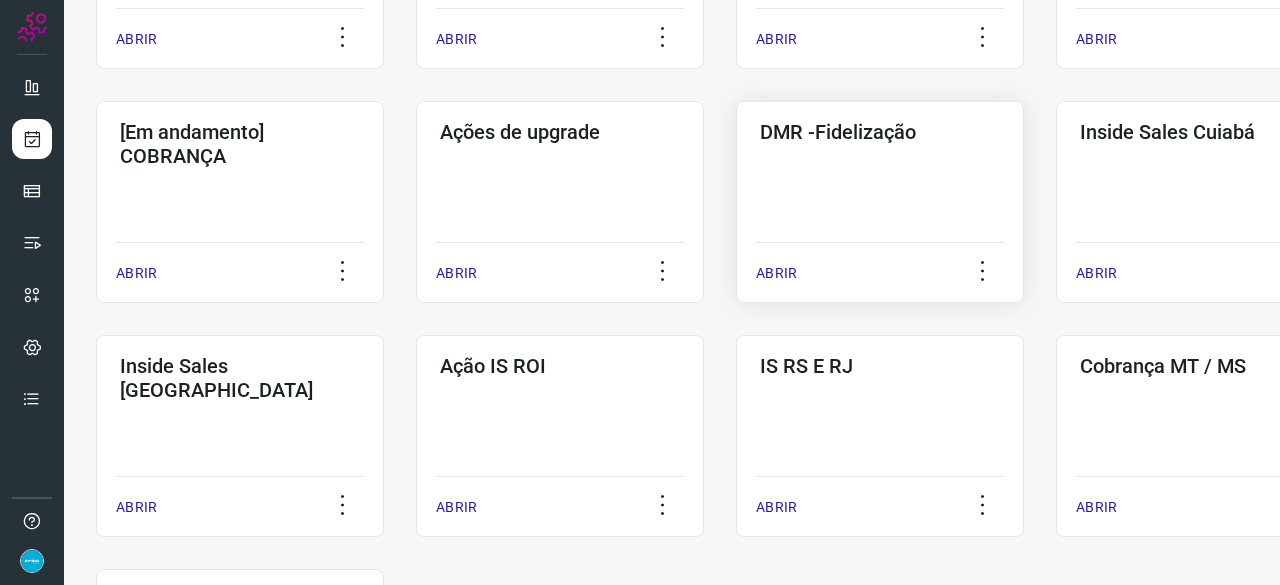 click on "ABRIR" at bounding box center (776, 273) 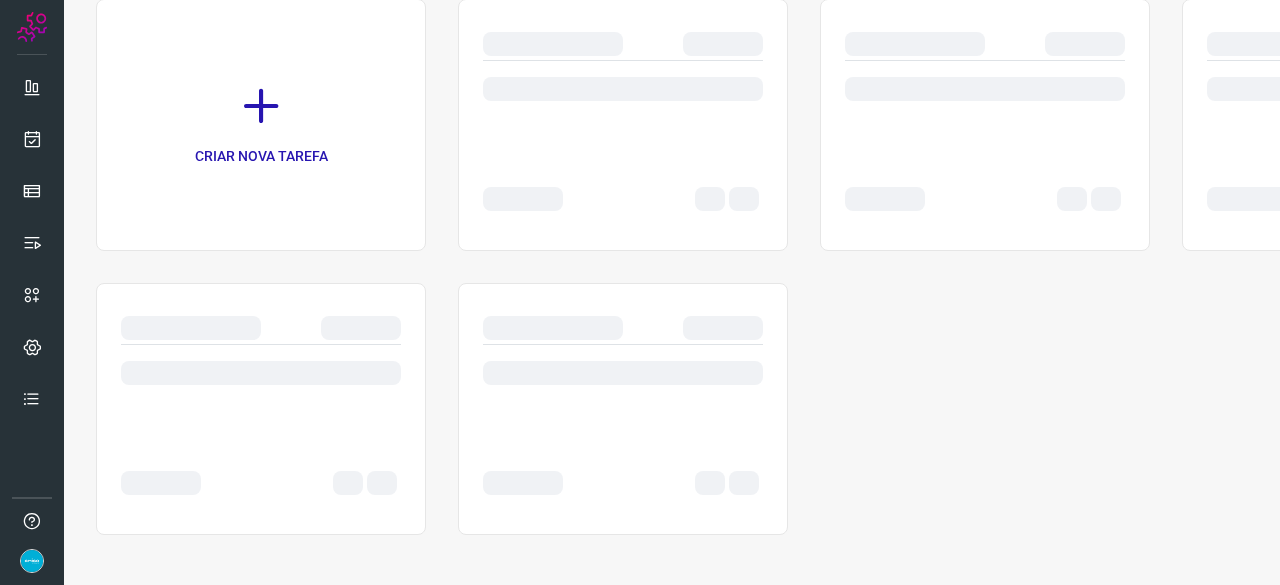 scroll, scrollTop: 0, scrollLeft: 0, axis: both 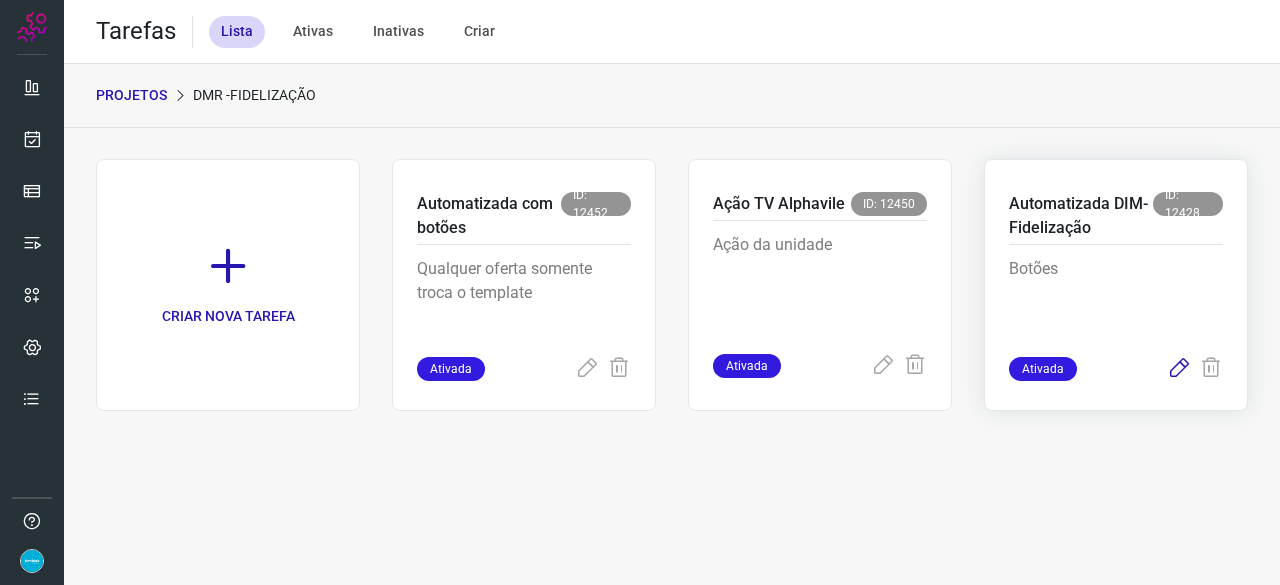 click at bounding box center (1179, 369) 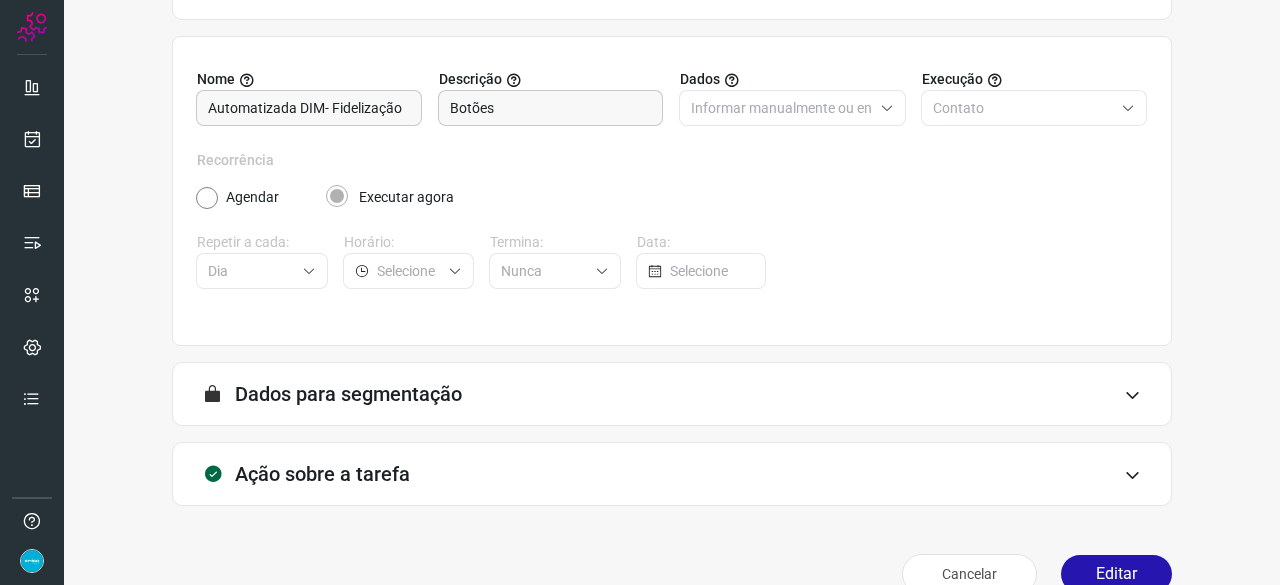 scroll, scrollTop: 195, scrollLeft: 0, axis: vertical 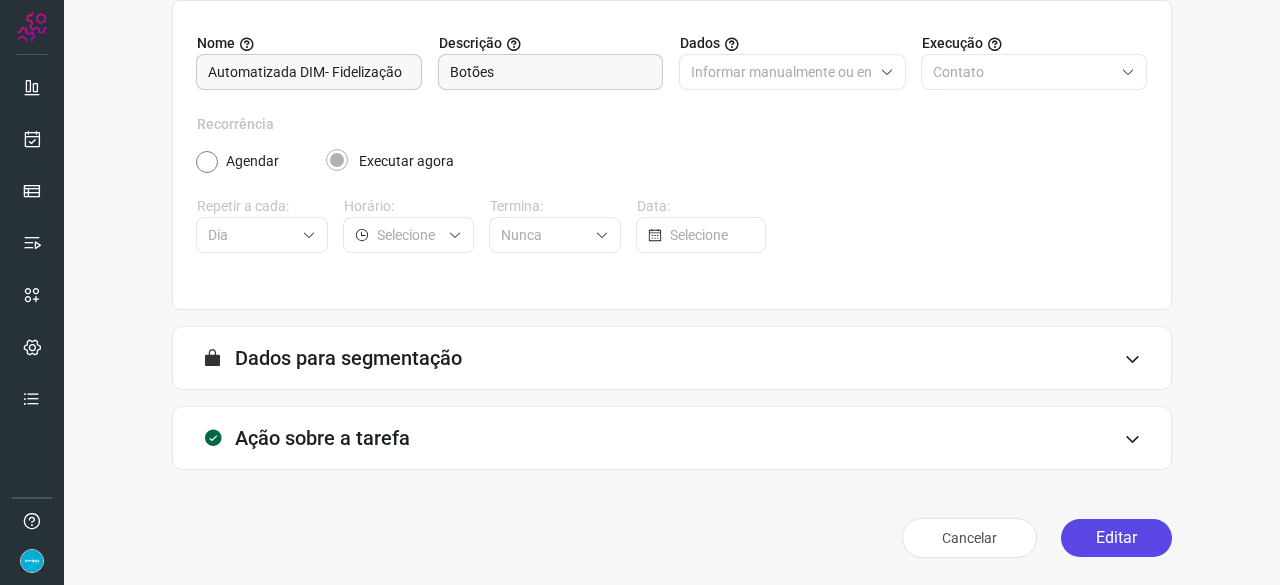 click on "Editar" at bounding box center (1116, 538) 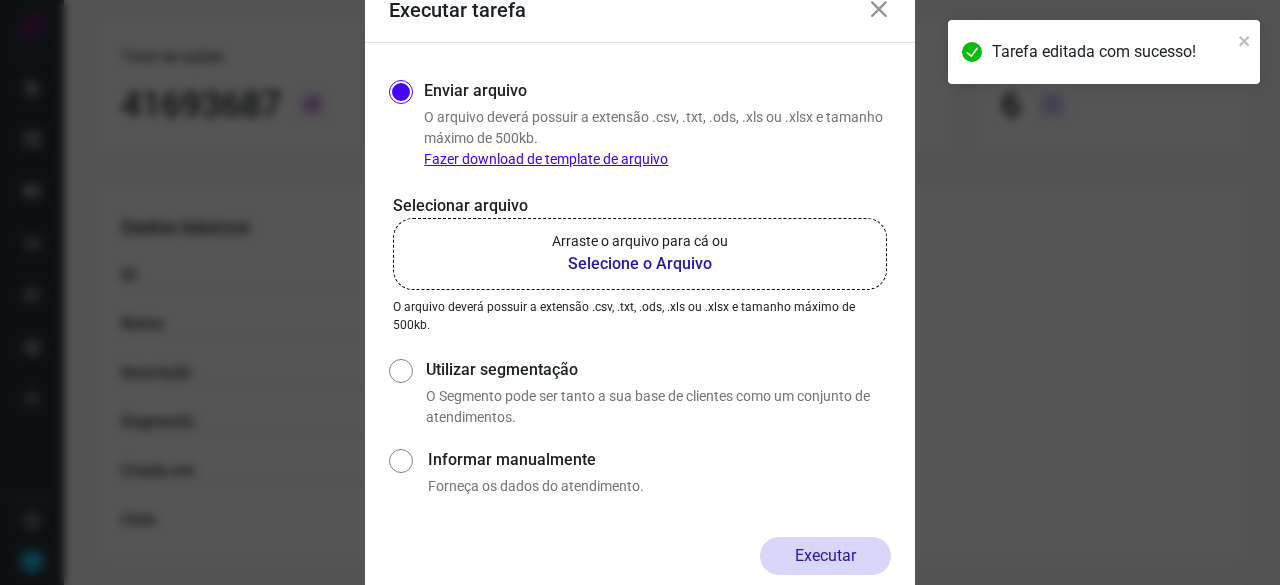 click on "Selecione o Arquivo" at bounding box center (640, 264) 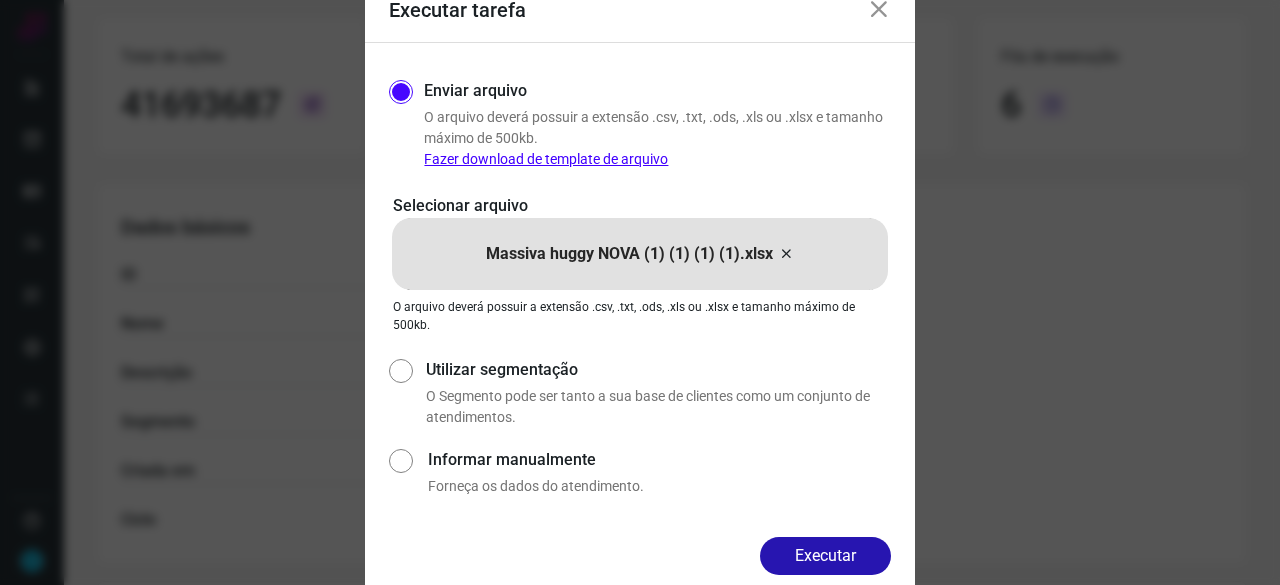 drag, startPoint x: 822, startPoint y: 553, endPoint x: 832, endPoint y: 547, distance: 11.661903 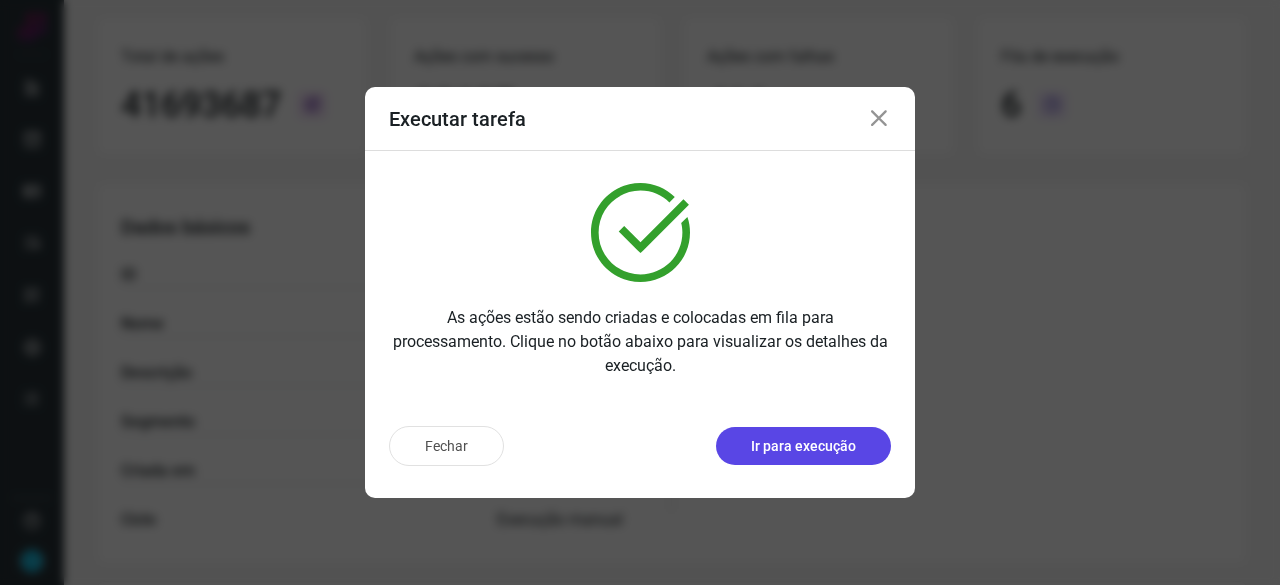 click on "Ir para execução" at bounding box center (803, 446) 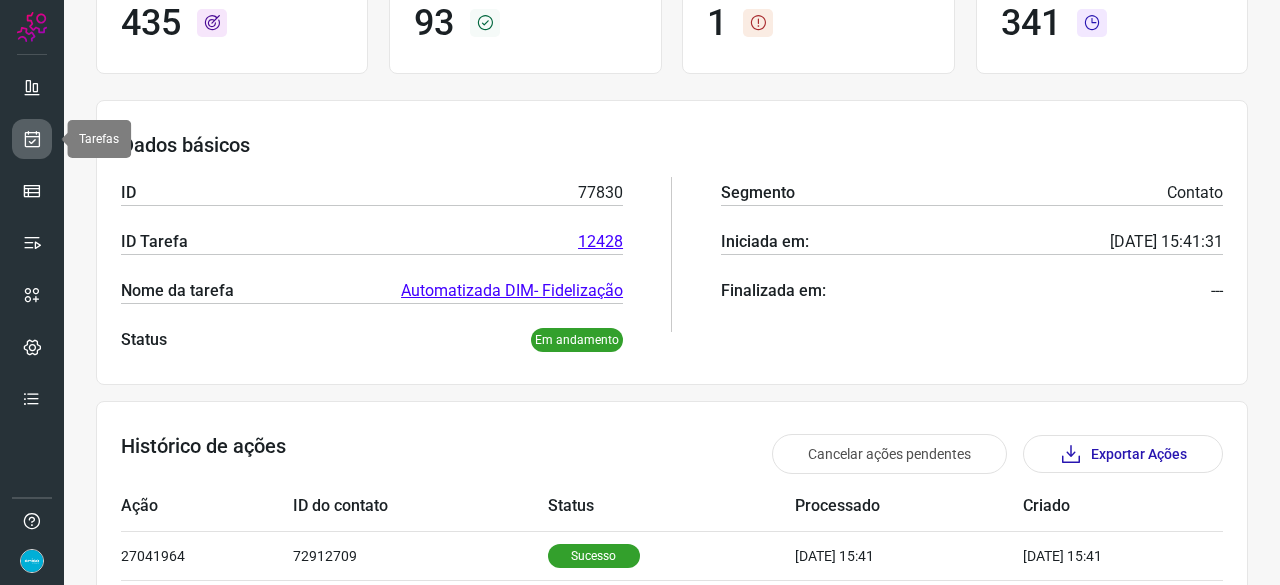 click at bounding box center [32, 139] 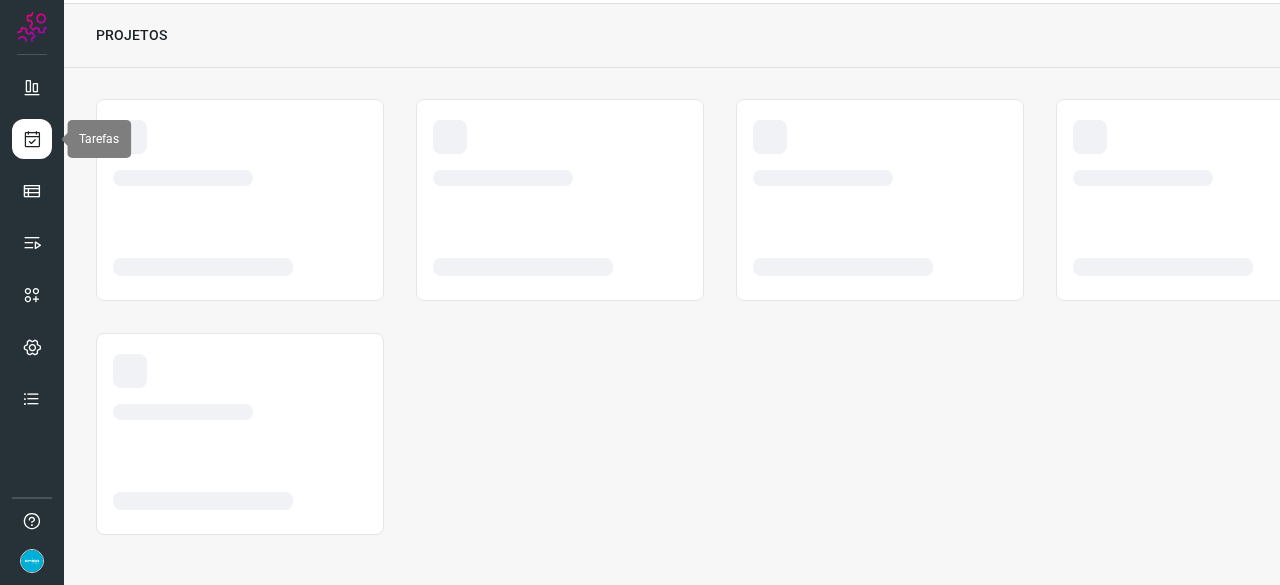 scroll, scrollTop: 60, scrollLeft: 0, axis: vertical 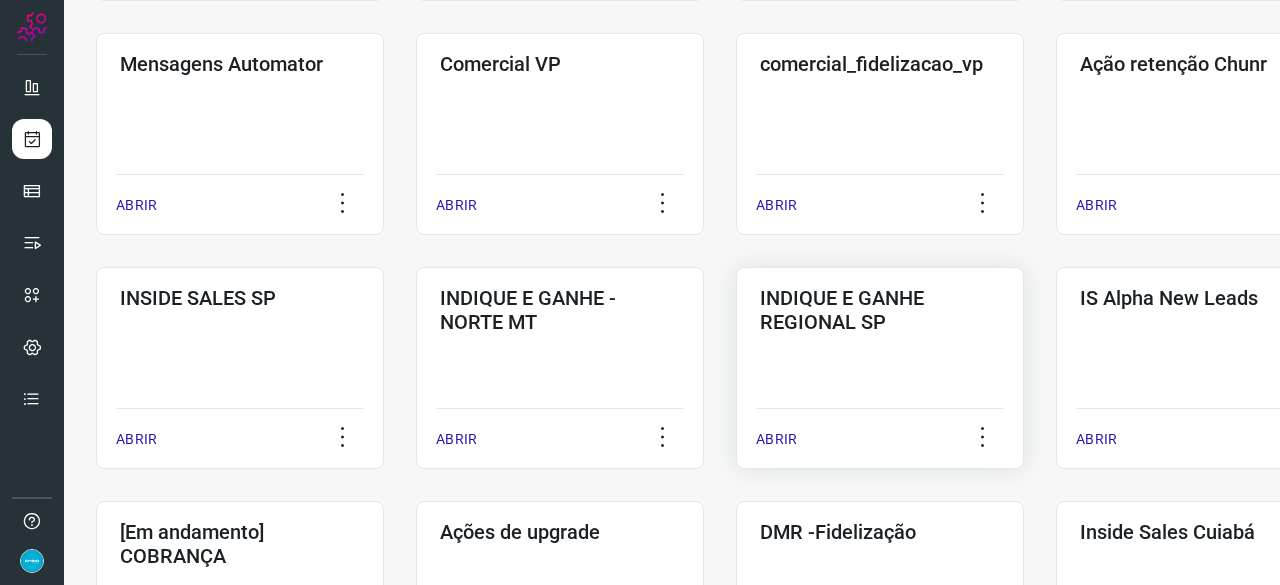 click on "ABRIR" at bounding box center (776, 439) 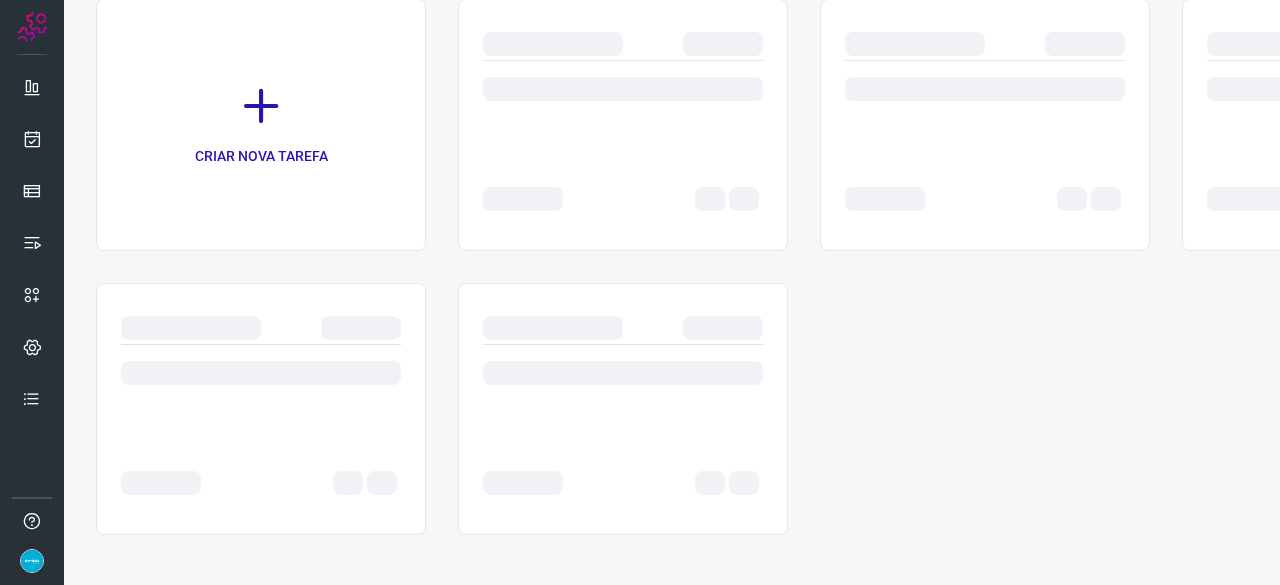 scroll, scrollTop: 0, scrollLeft: 0, axis: both 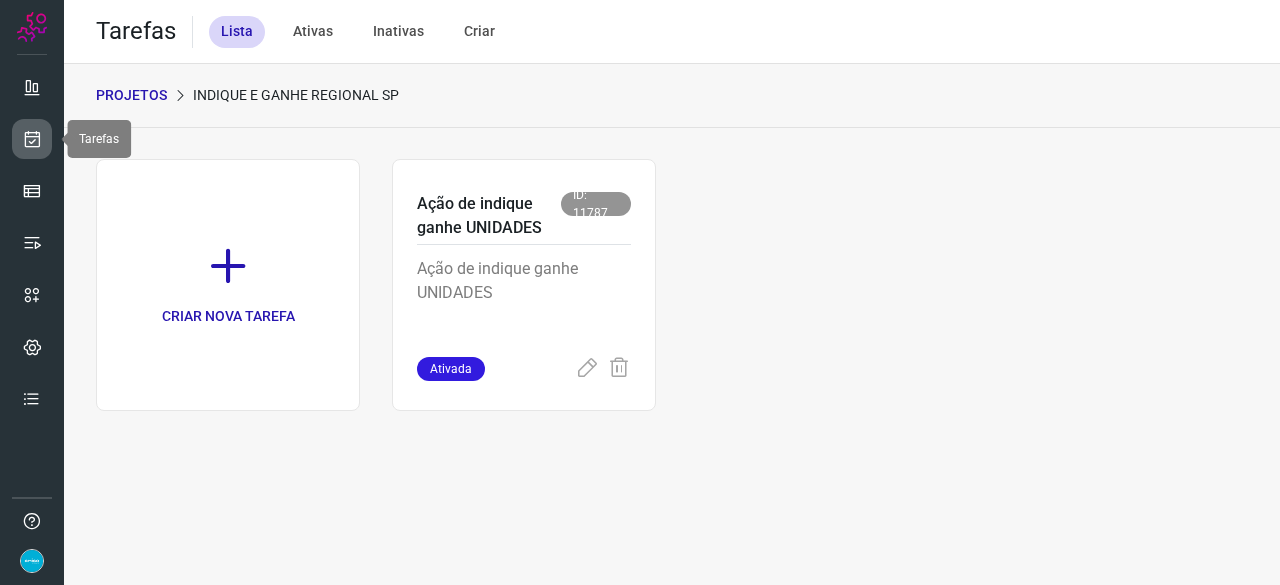 click at bounding box center [32, 139] 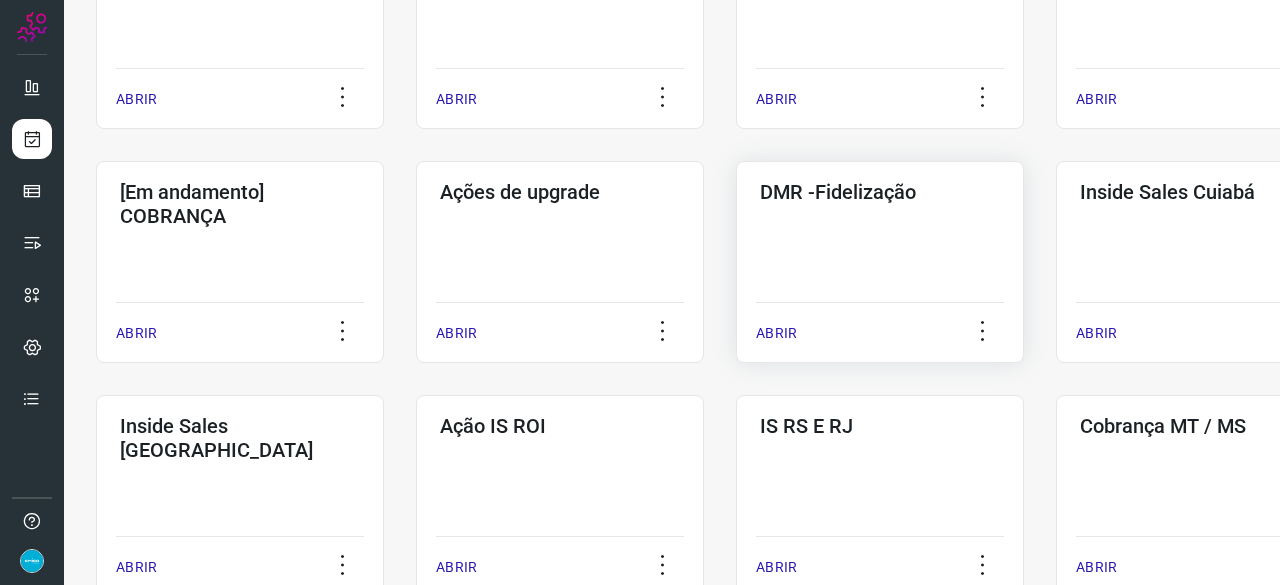 click on "ABRIR" at bounding box center (776, 333) 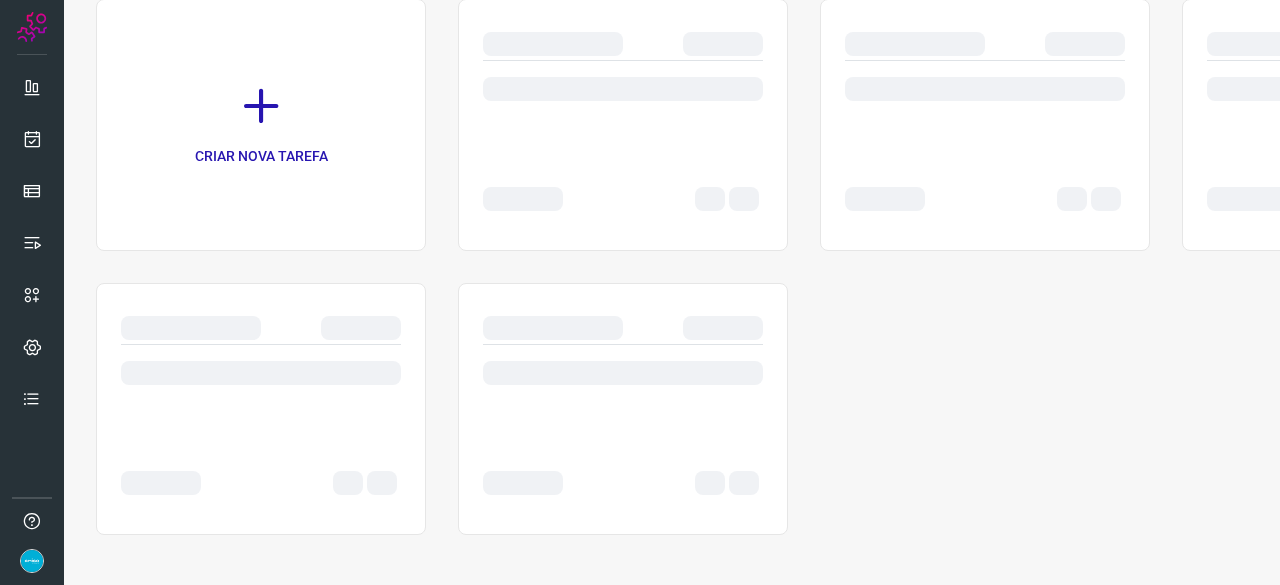 scroll, scrollTop: 0, scrollLeft: 0, axis: both 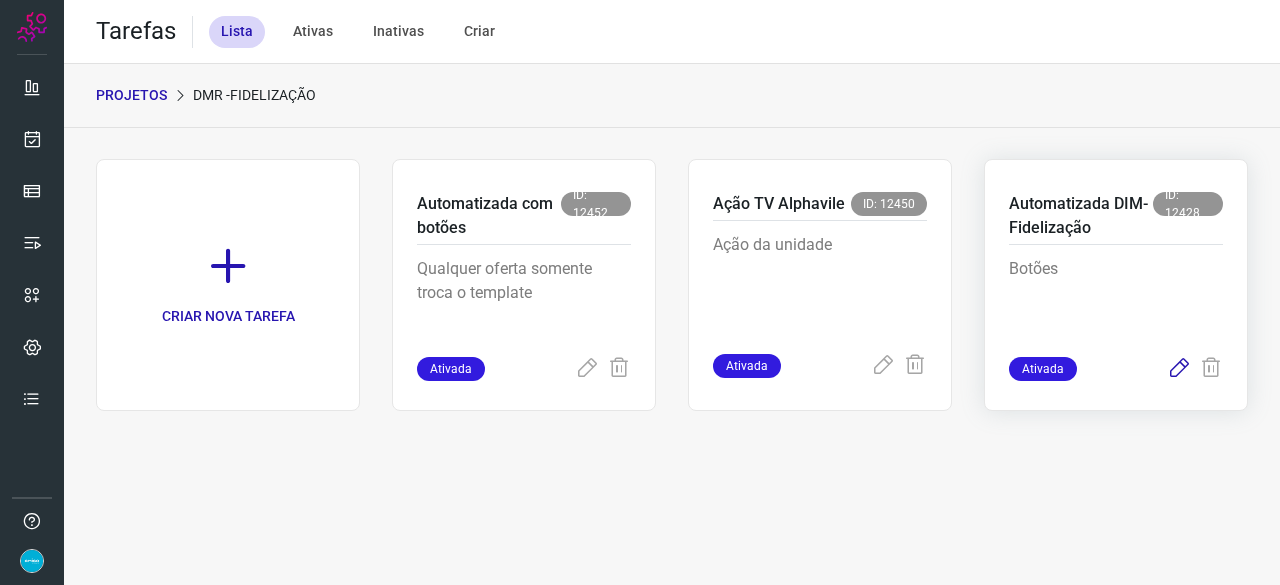 click at bounding box center (1179, 369) 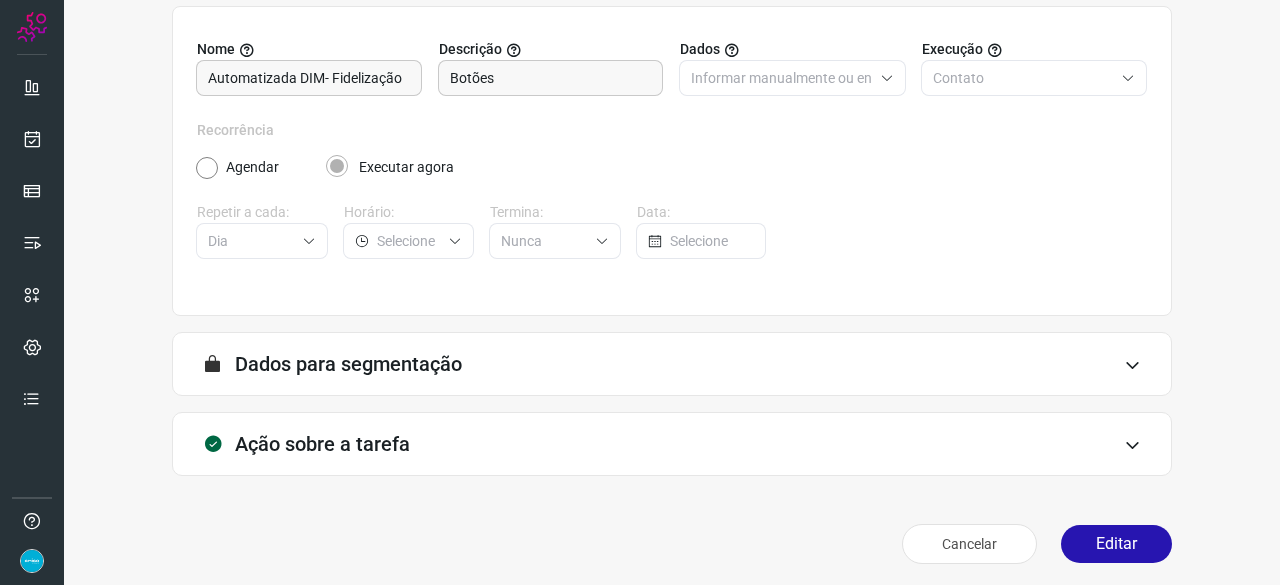 scroll, scrollTop: 195, scrollLeft: 0, axis: vertical 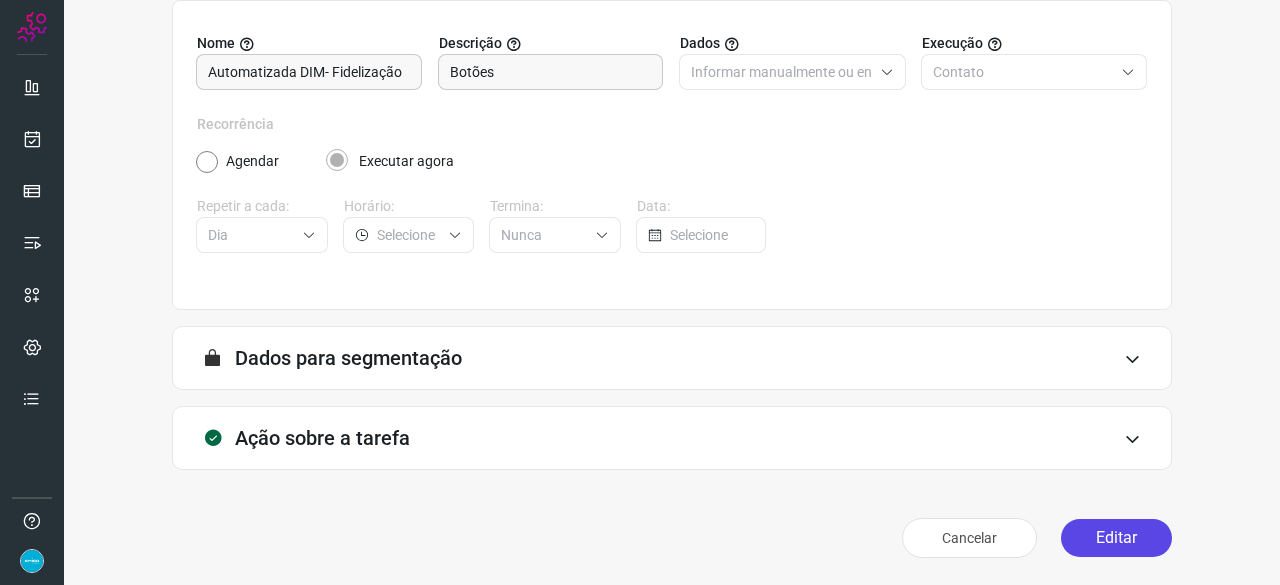 click on "Editar" at bounding box center [1116, 538] 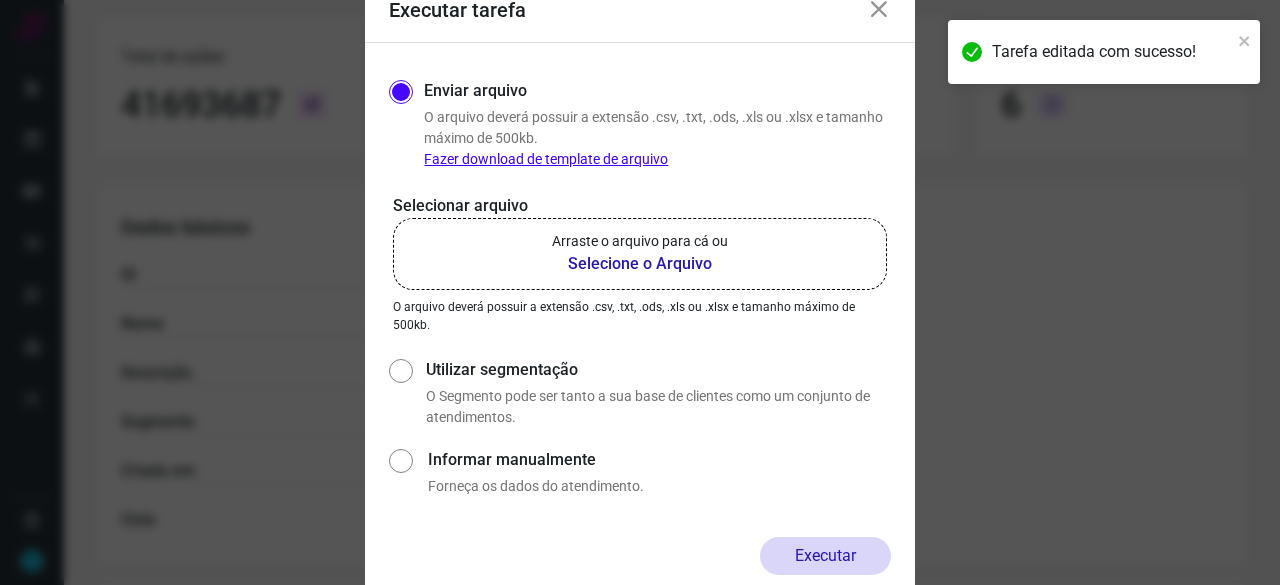 click on "Selecione o Arquivo" at bounding box center [640, 264] 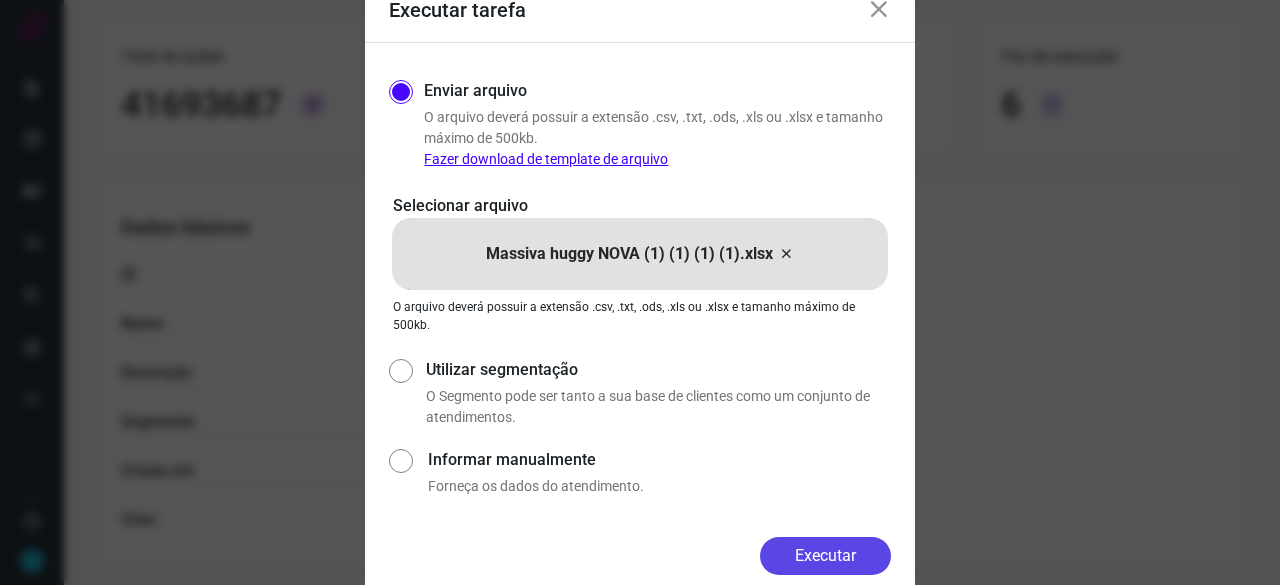 click on "Executar" at bounding box center [825, 556] 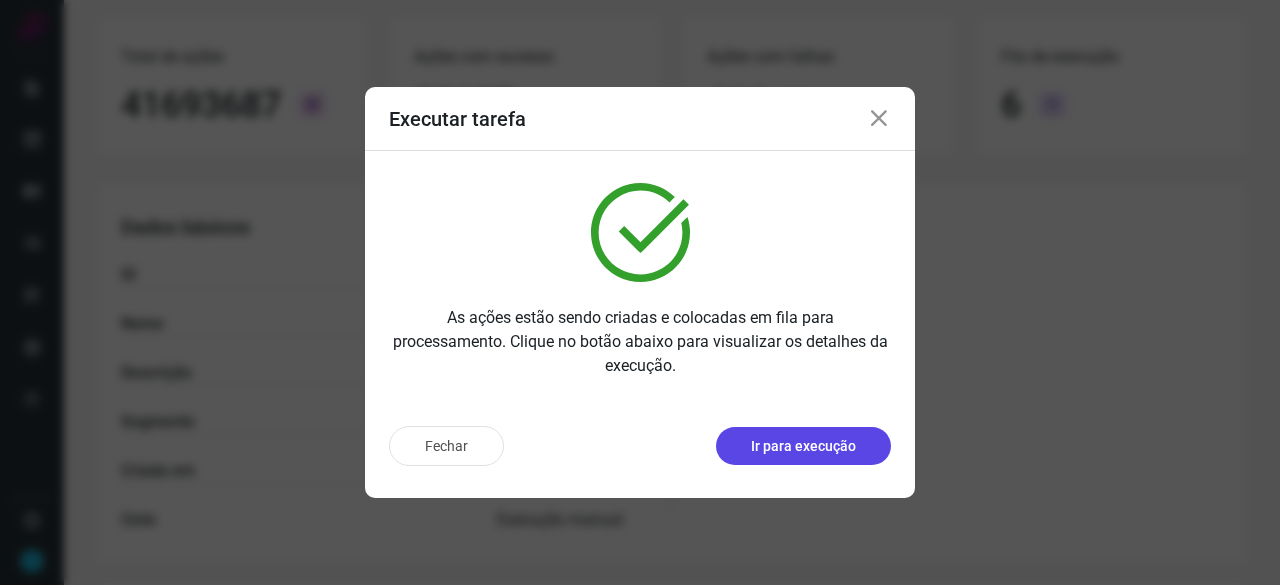 click on "Ir para execução" at bounding box center (803, 446) 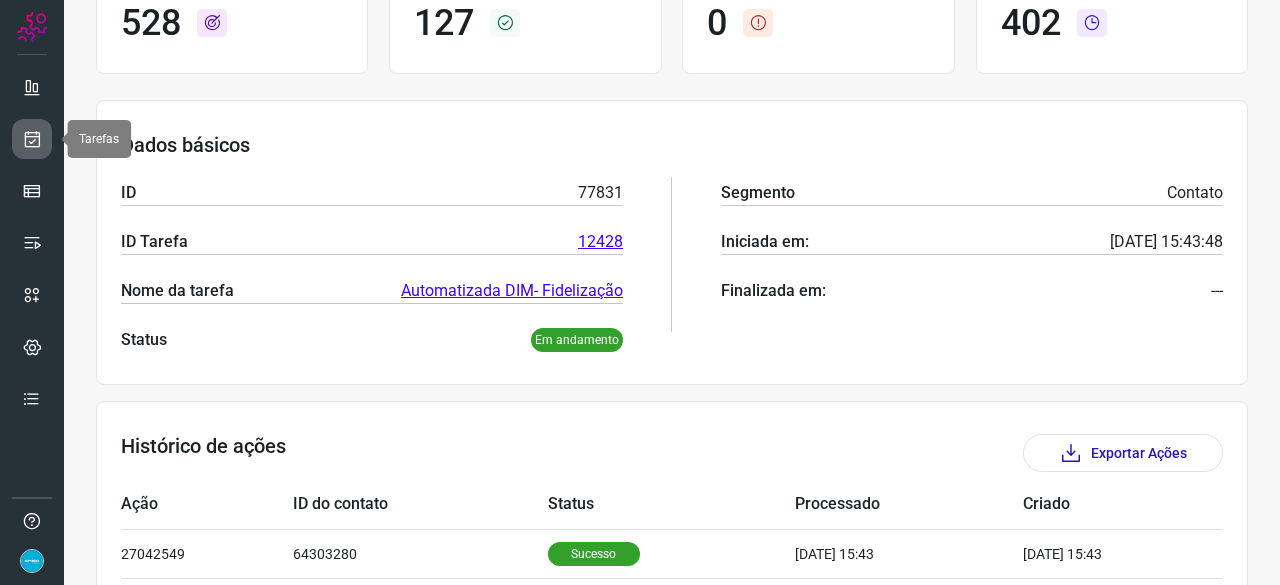 click at bounding box center (32, 139) 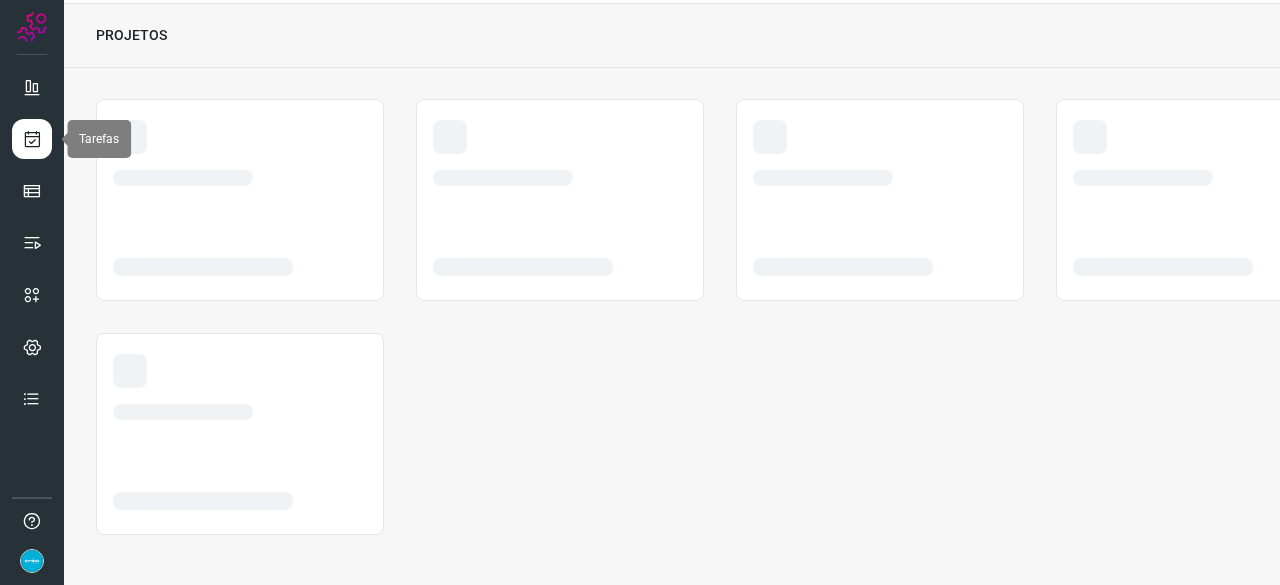 scroll, scrollTop: 60, scrollLeft: 0, axis: vertical 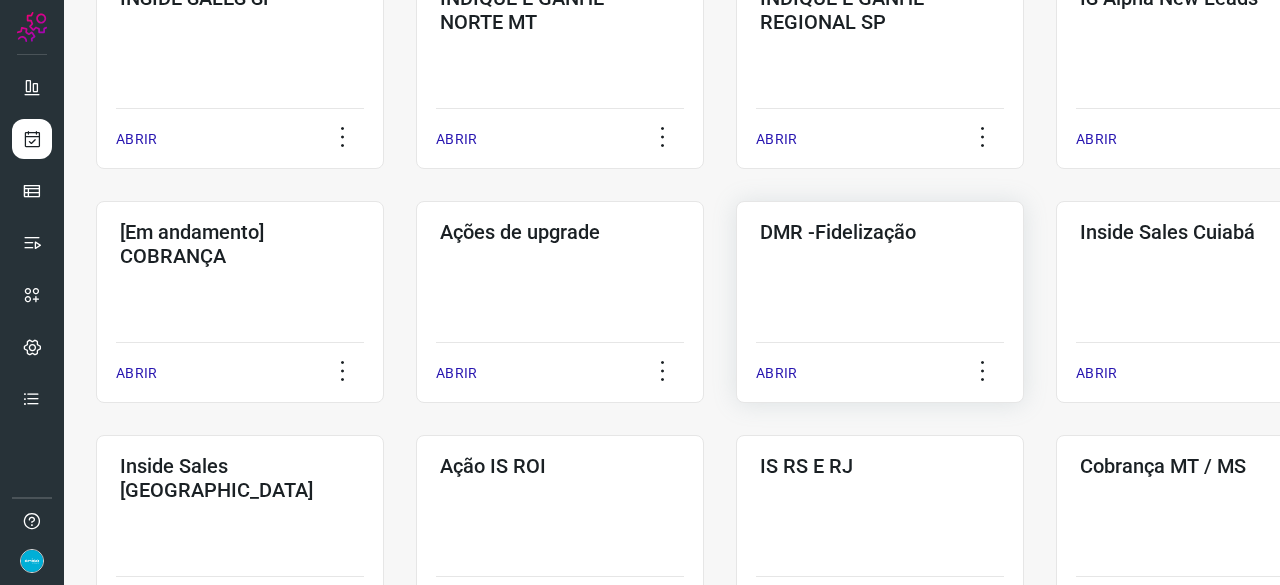 click on "ABRIR" at bounding box center [776, 373] 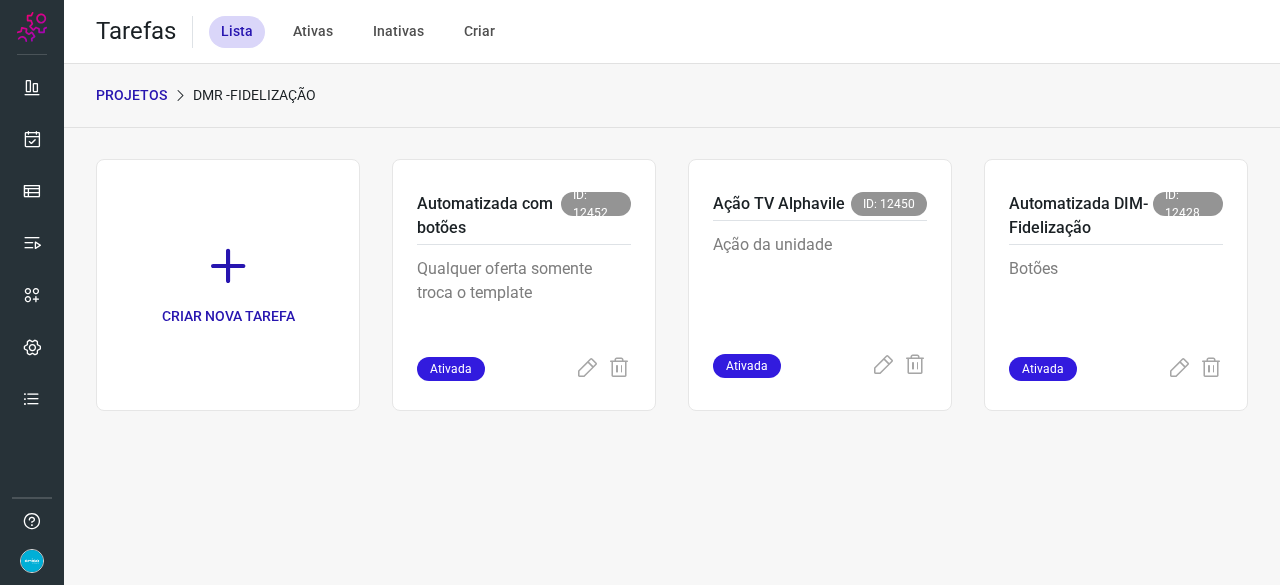 scroll, scrollTop: 0, scrollLeft: 0, axis: both 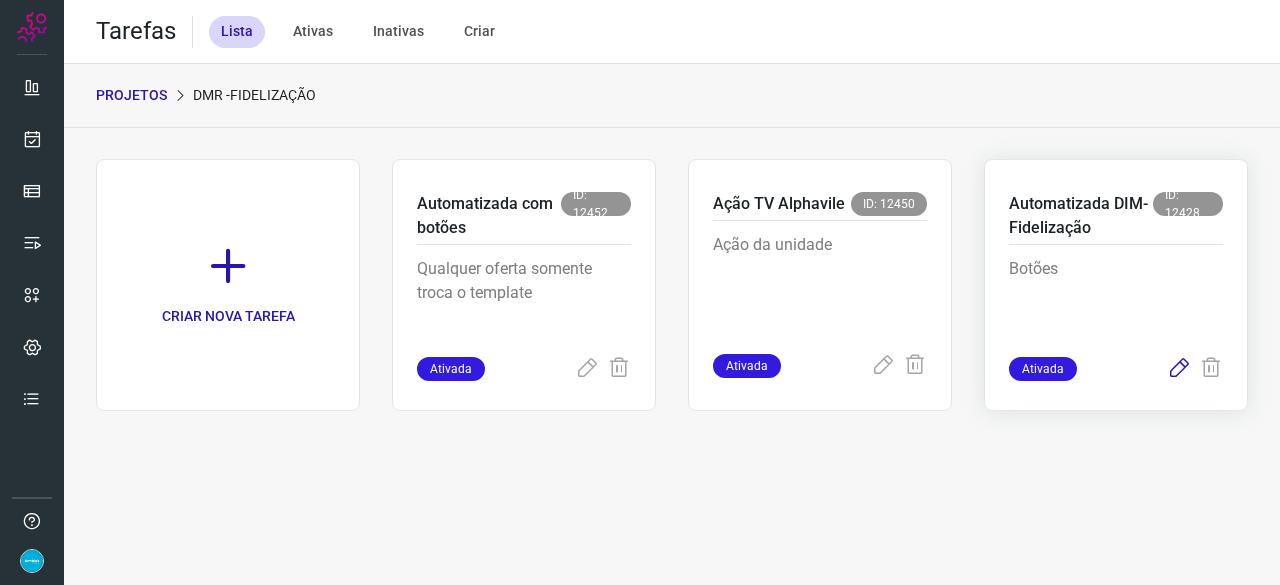 click at bounding box center [1179, 369] 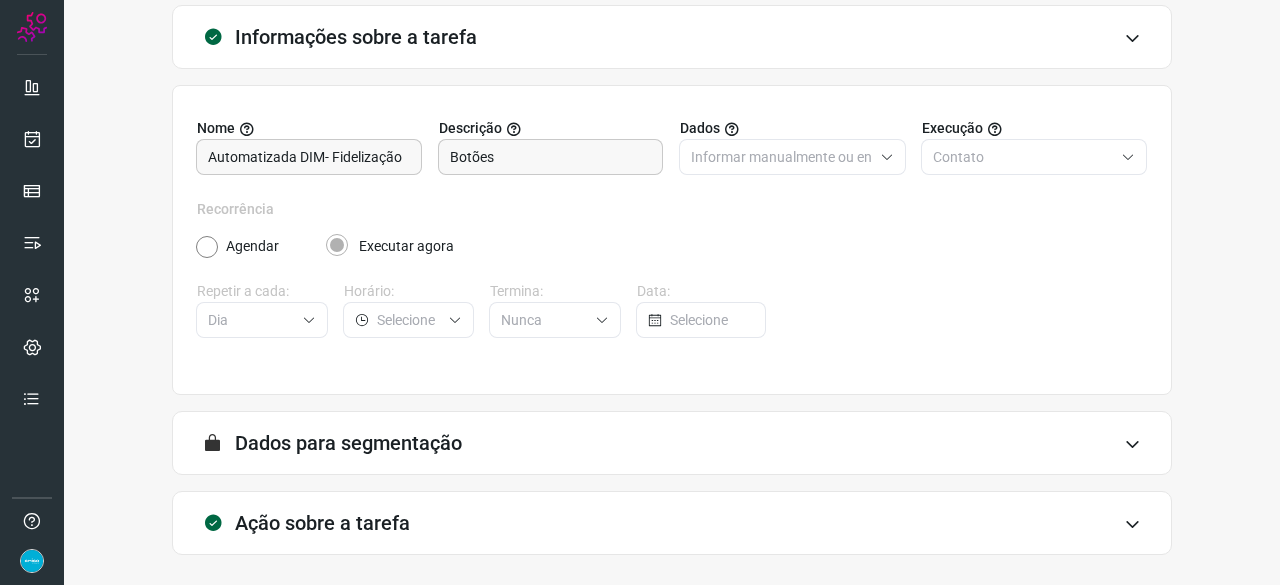 scroll, scrollTop: 195, scrollLeft: 0, axis: vertical 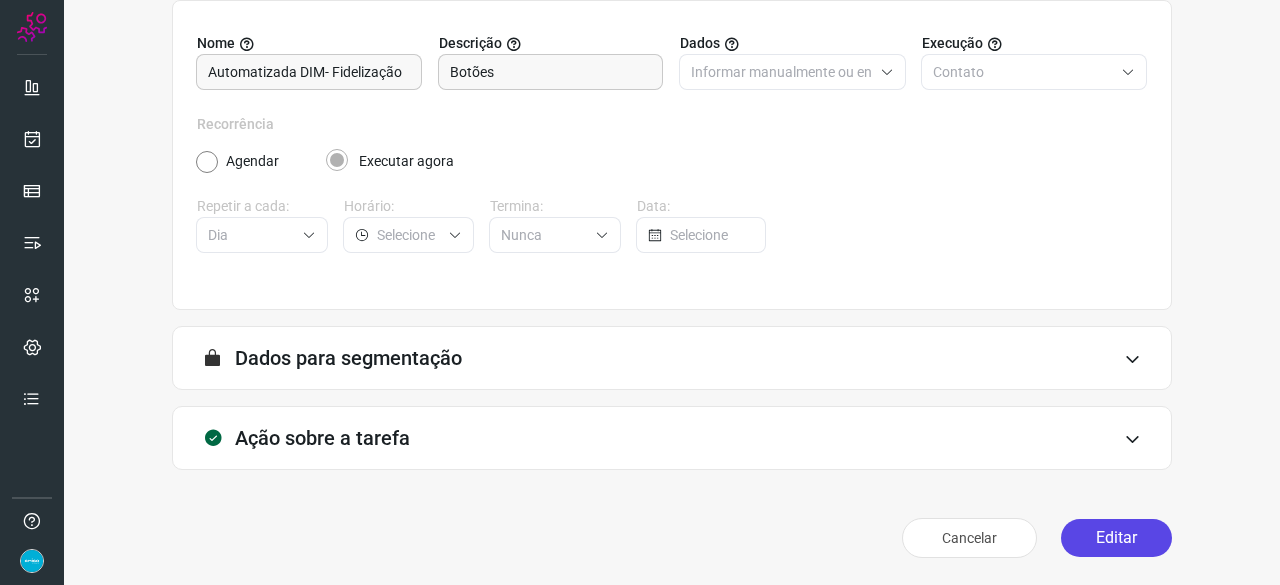 click on "Editar" at bounding box center (1116, 538) 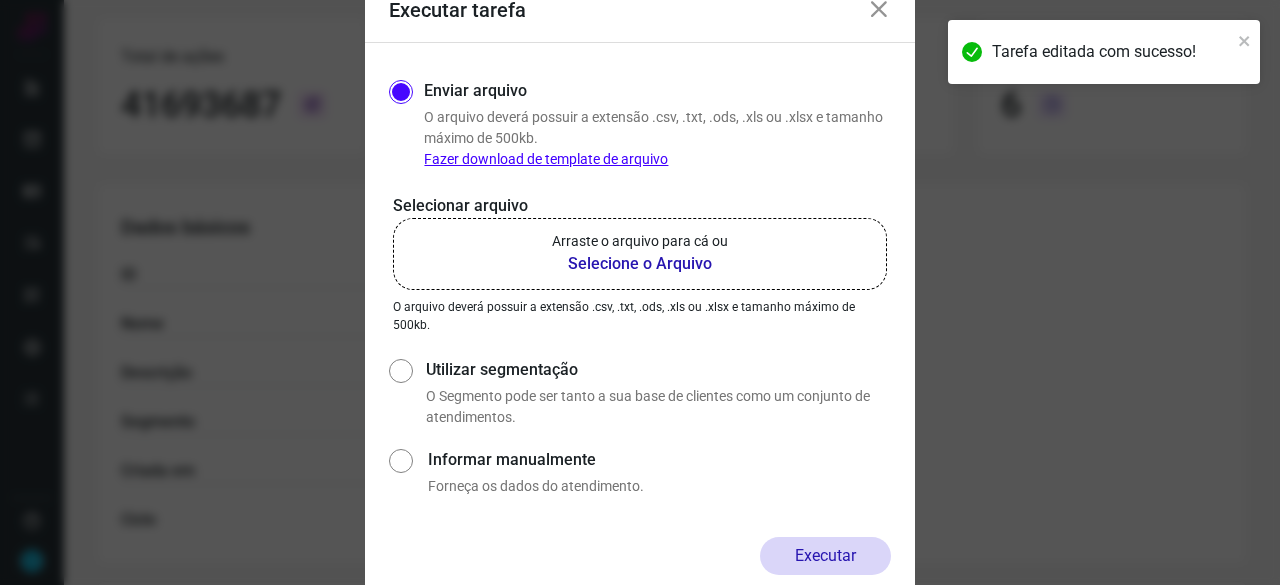 click on "Selecione o Arquivo" at bounding box center (640, 264) 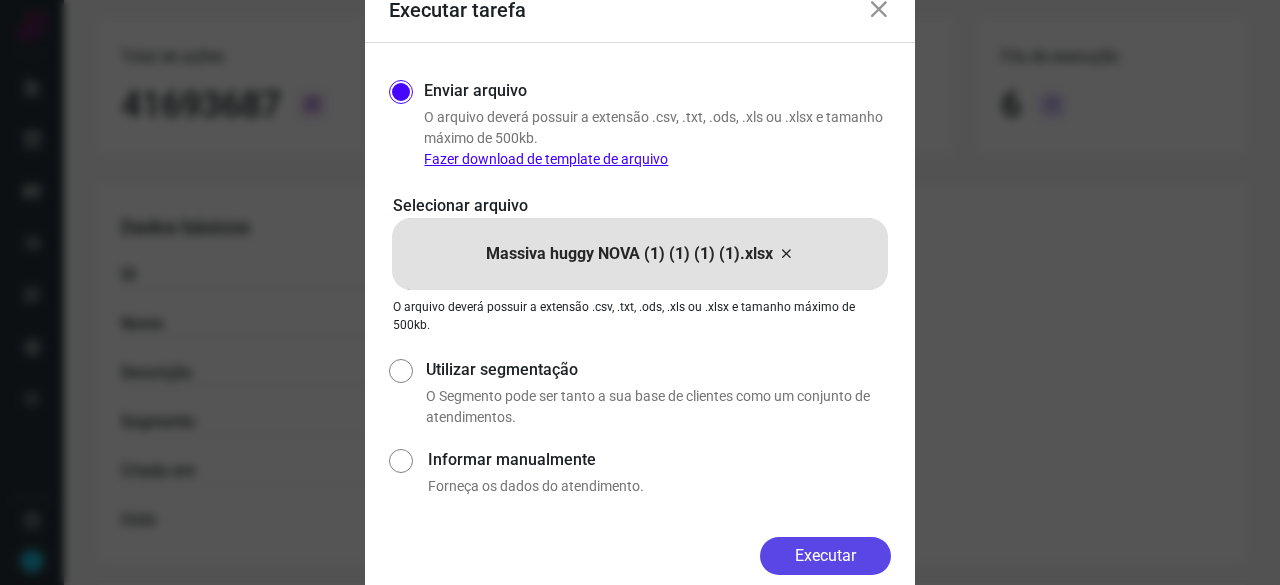 click on "Executar" at bounding box center [825, 556] 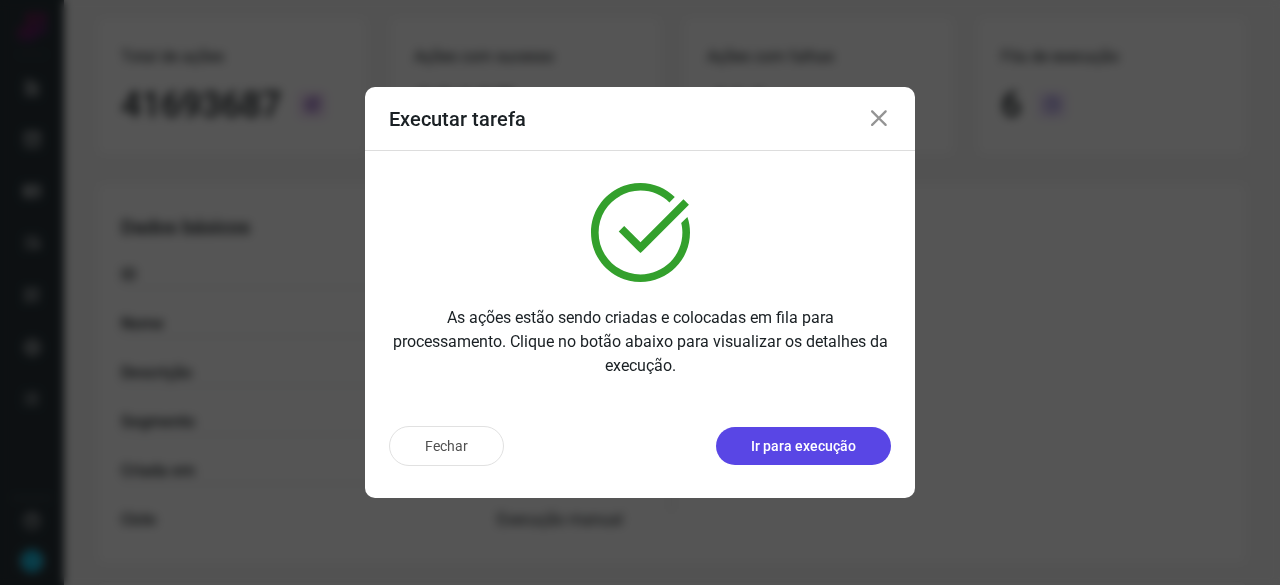 click on "Ir para execução" at bounding box center (803, 446) 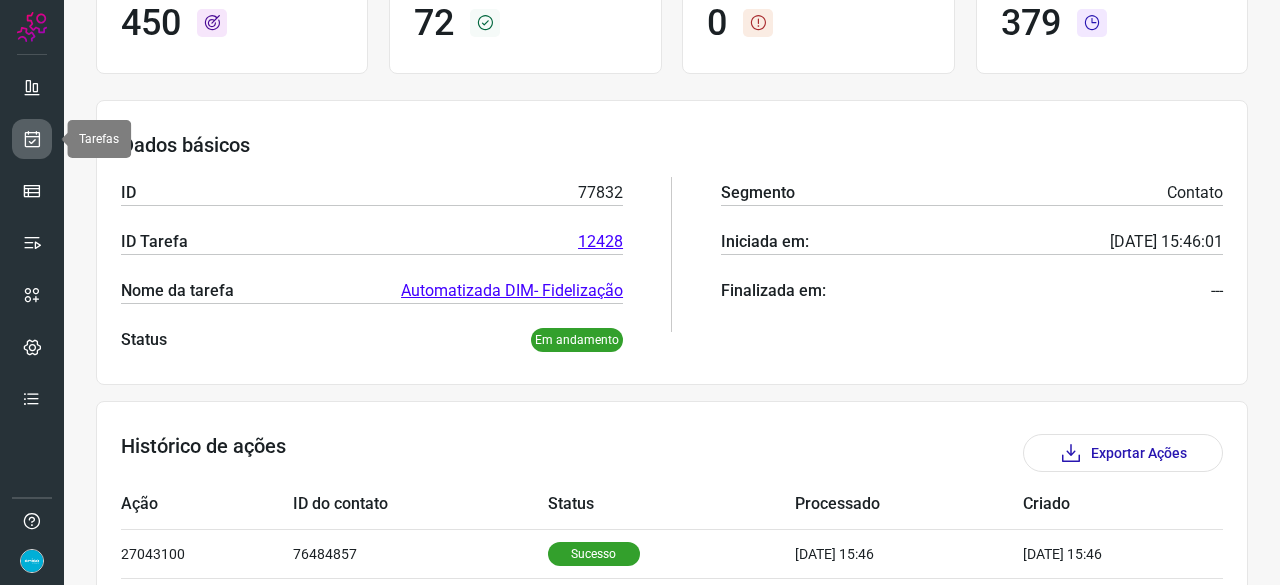 click at bounding box center (32, 139) 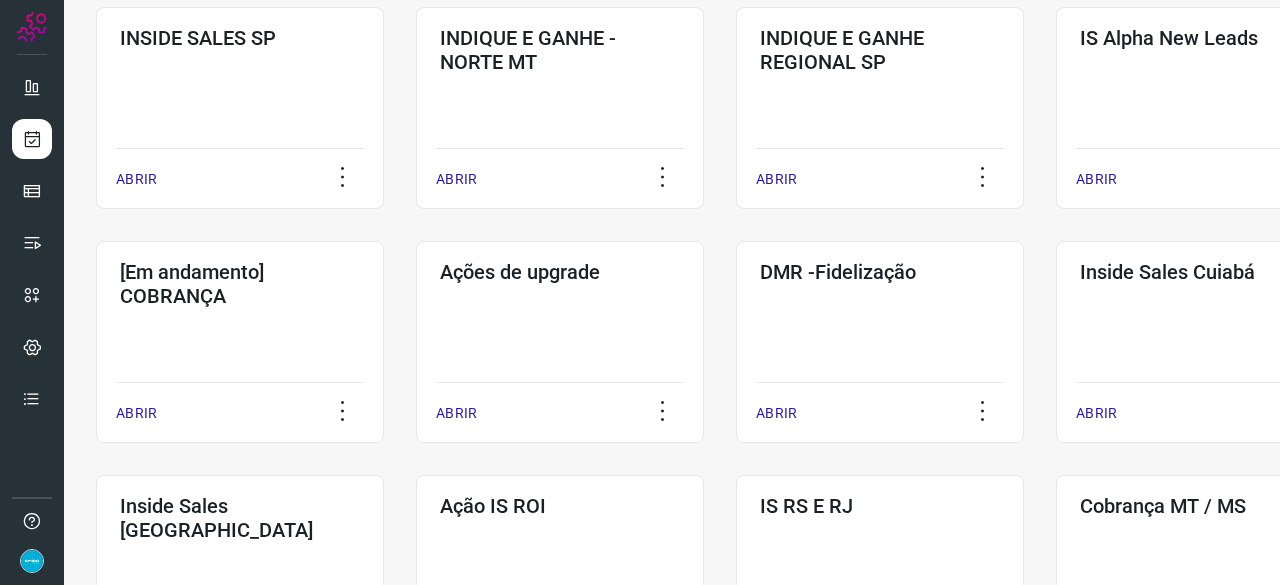 scroll, scrollTop: 660, scrollLeft: 0, axis: vertical 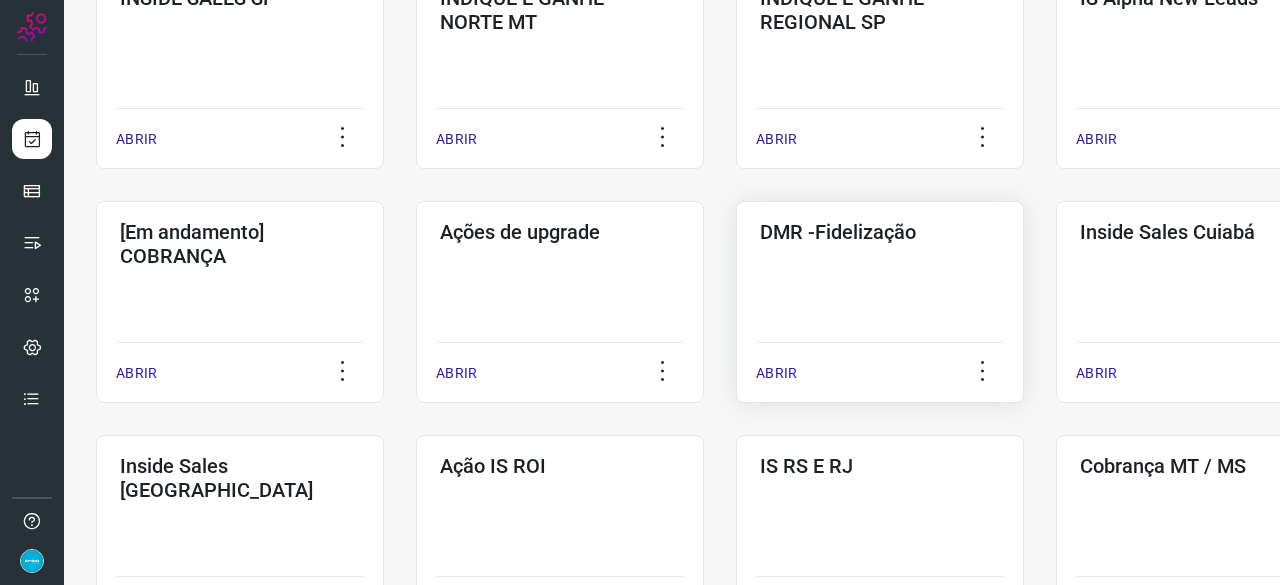 click on "ABRIR" at bounding box center [776, 373] 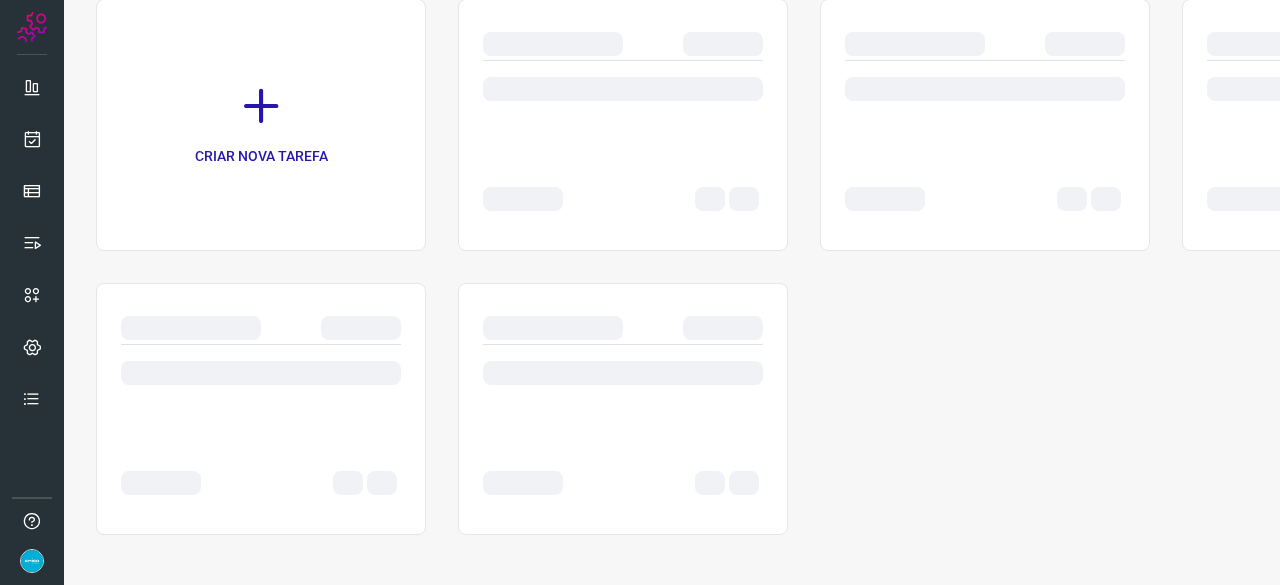 scroll, scrollTop: 0, scrollLeft: 0, axis: both 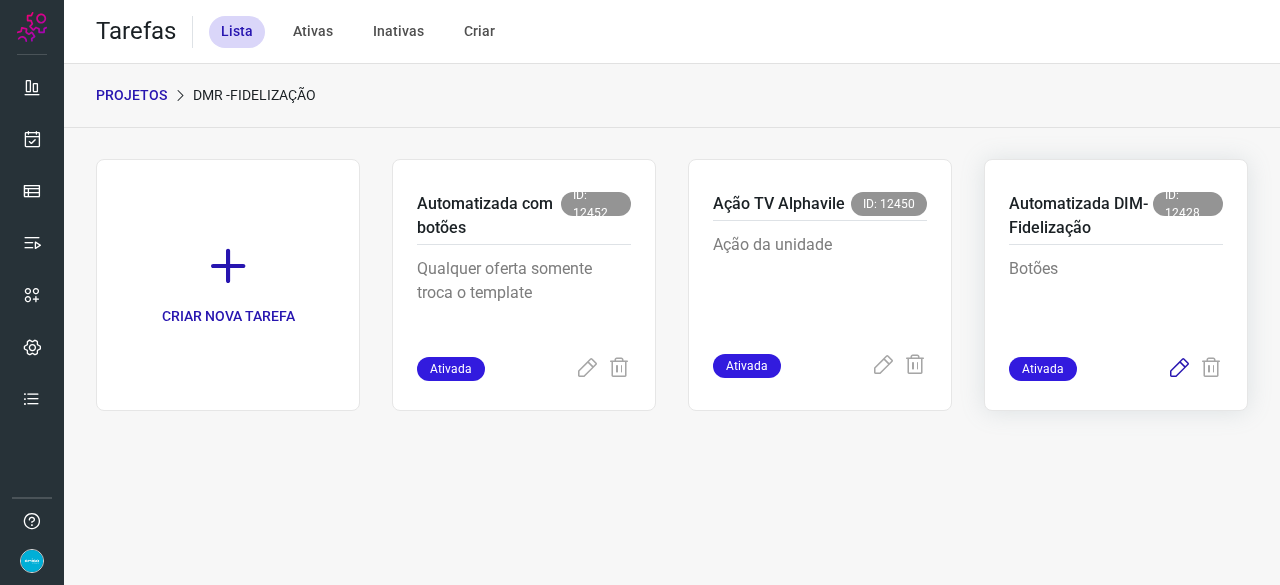 click at bounding box center (1179, 369) 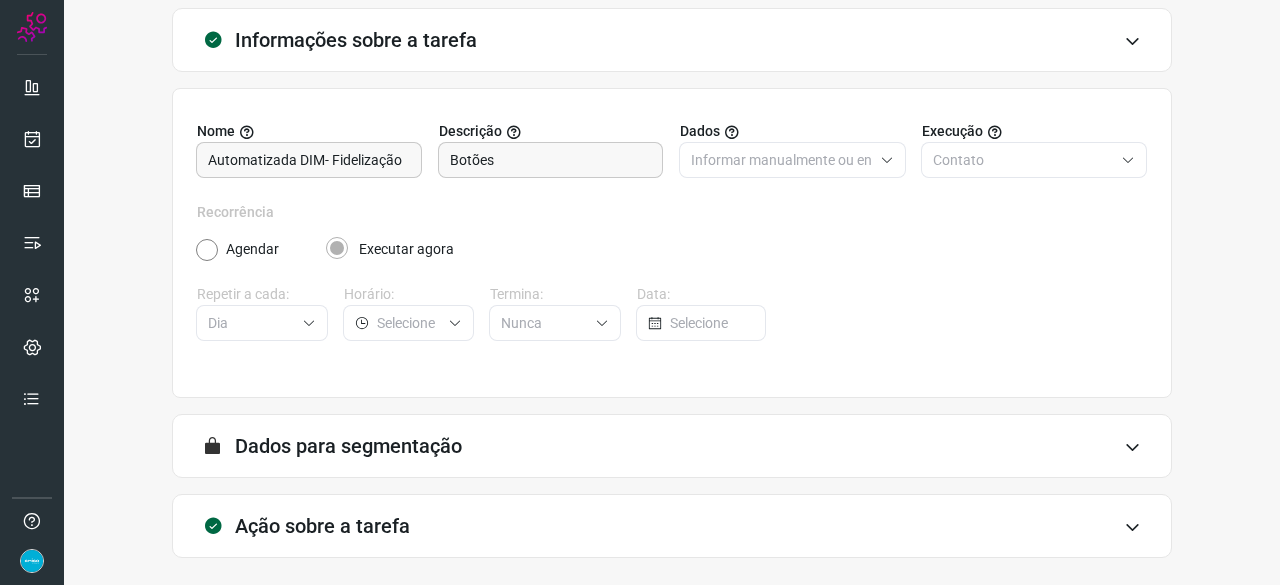 scroll, scrollTop: 195, scrollLeft: 0, axis: vertical 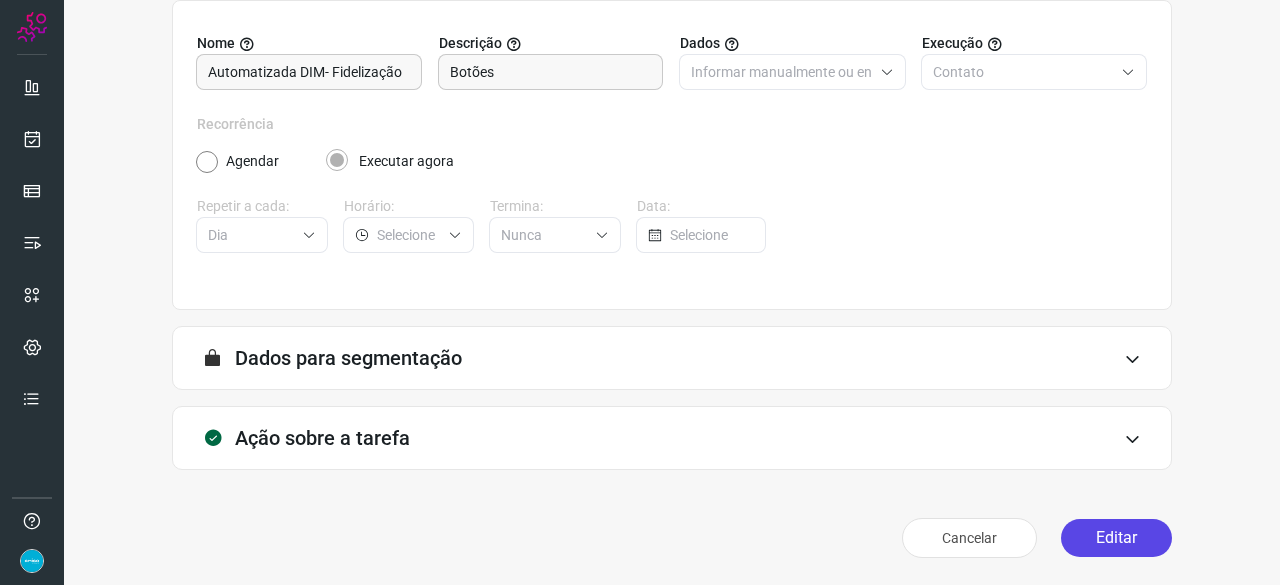 click on "Editar" at bounding box center [1116, 538] 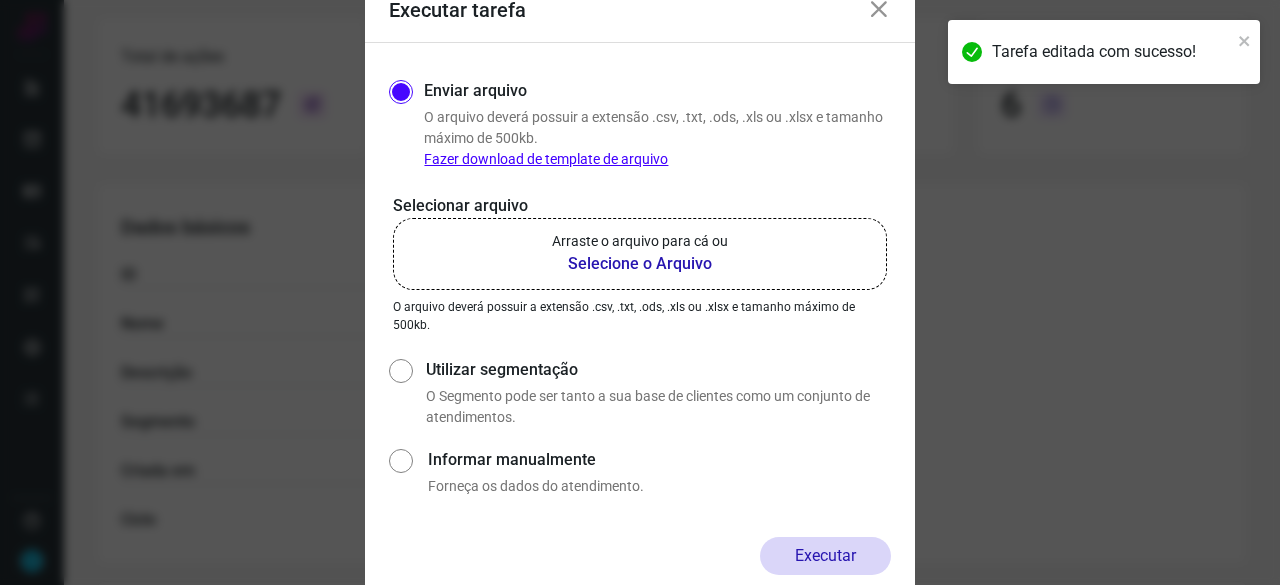 click on "Selecione o Arquivo" at bounding box center (640, 264) 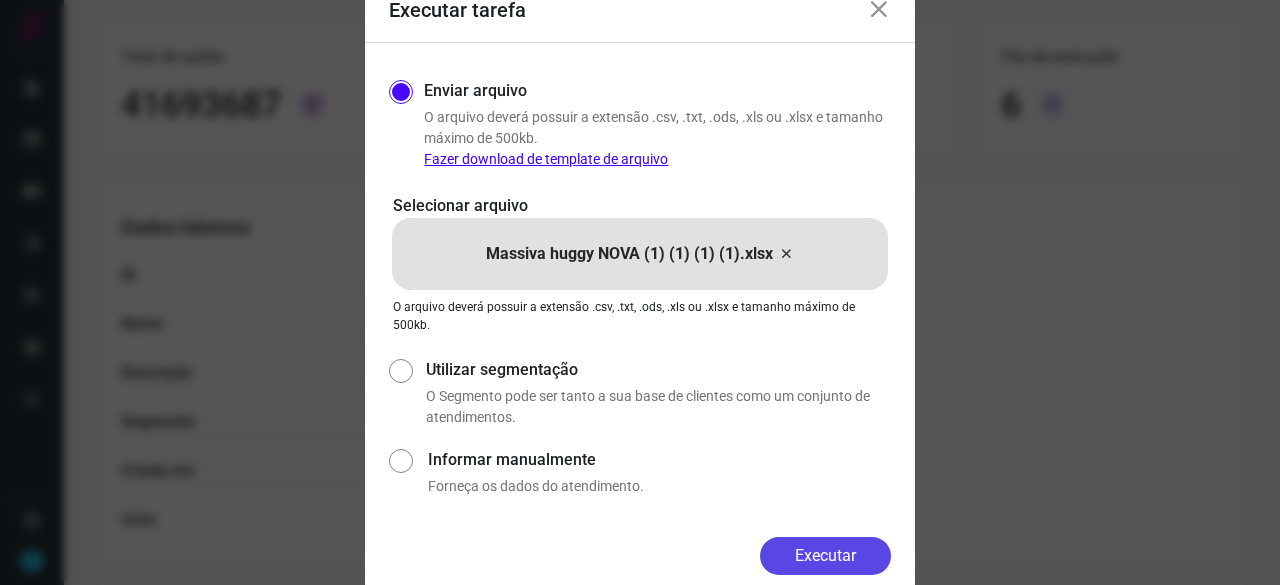 click on "Executar" at bounding box center [825, 556] 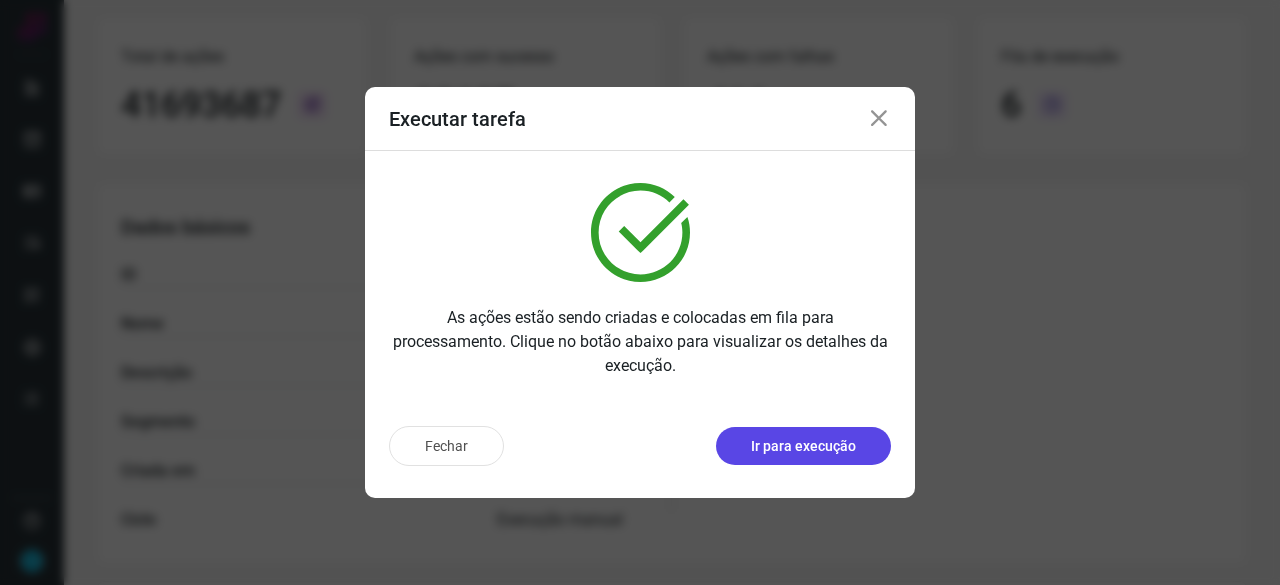 click on "Ir para execução" at bounding box center [803, 446] 